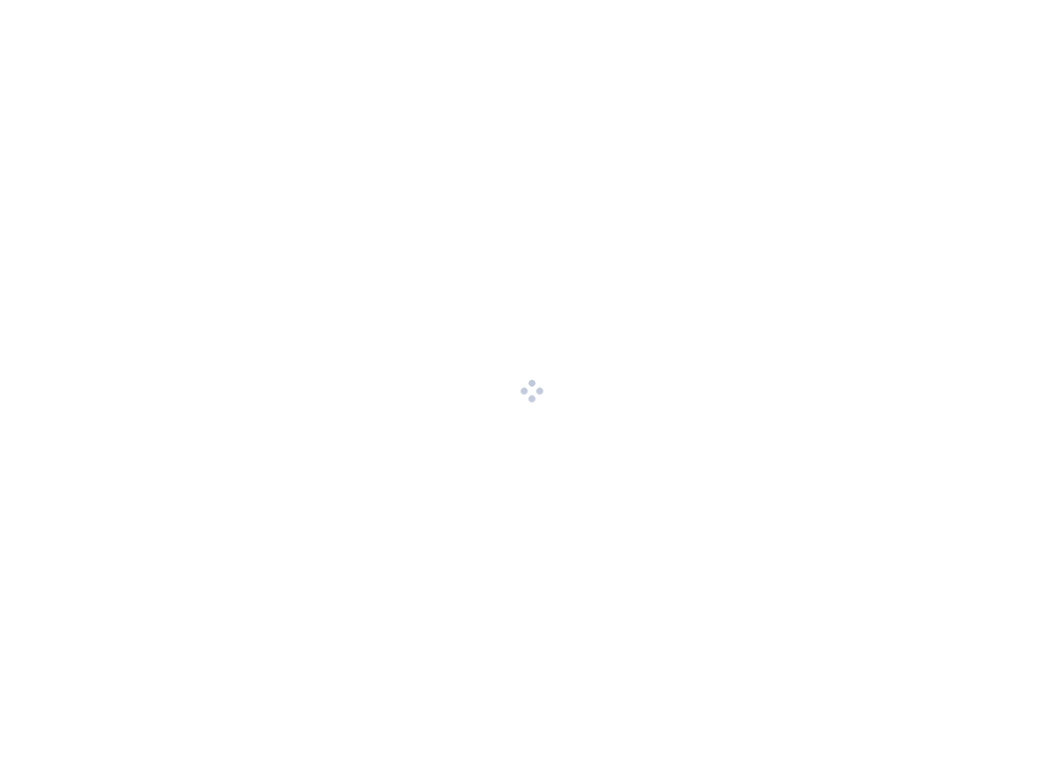 scroll, scrollTop: 0, scrollLeft: 0, axis: both 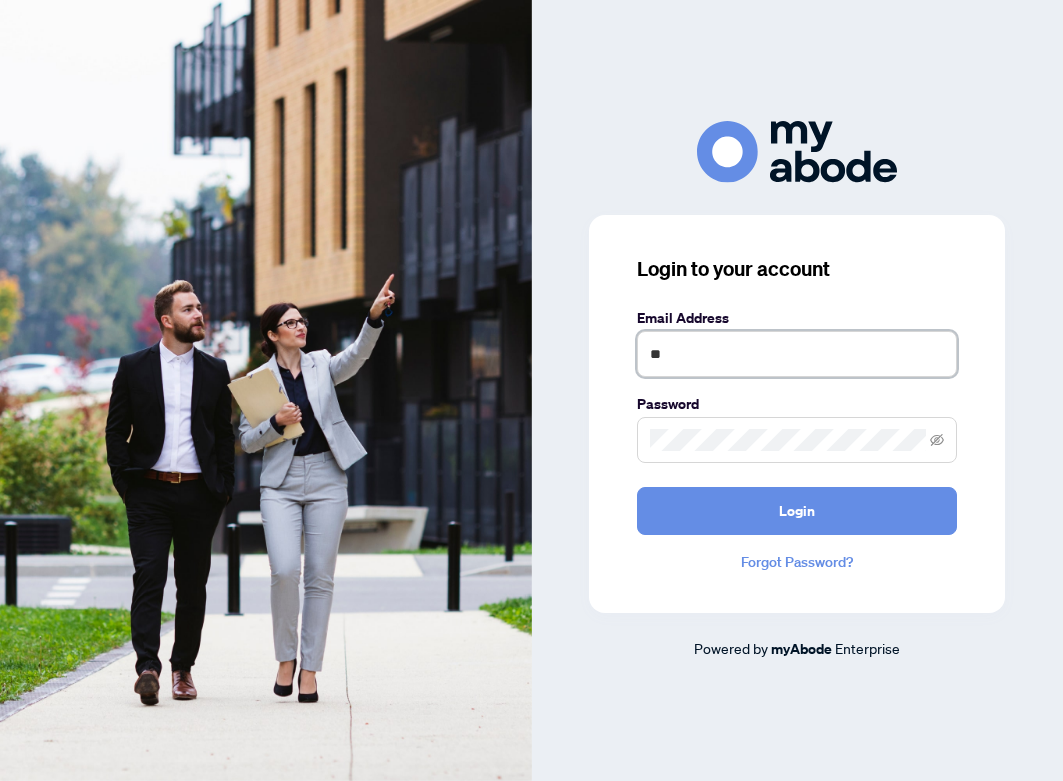 type on "*" 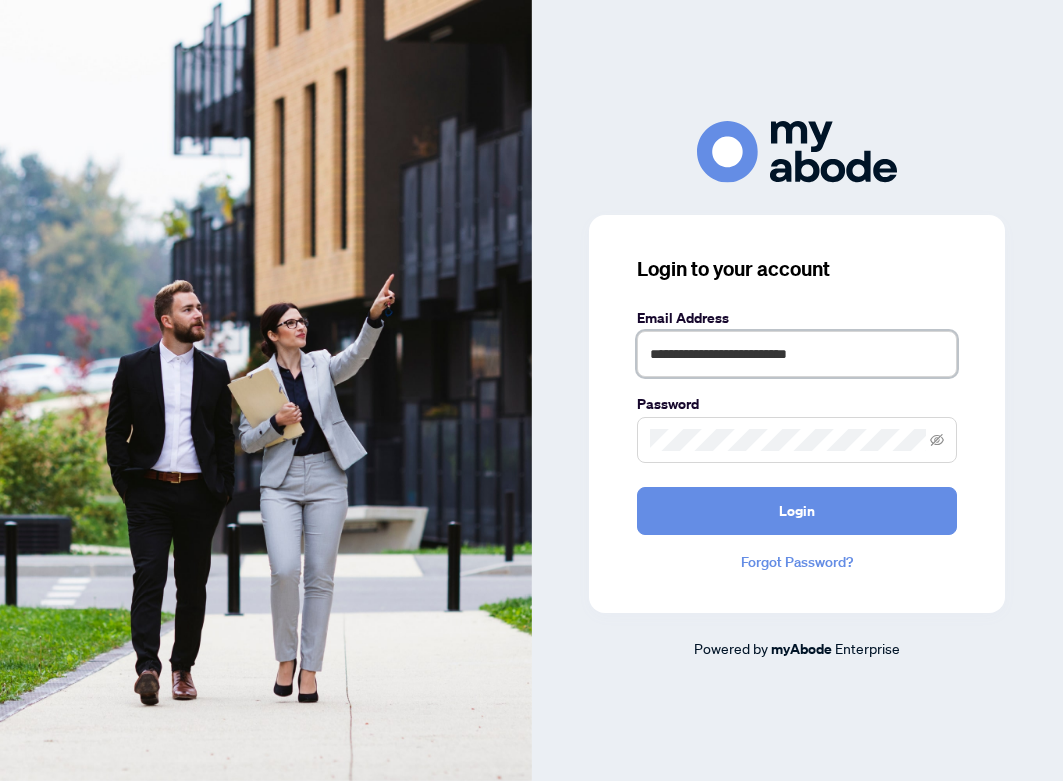 type on "**********" 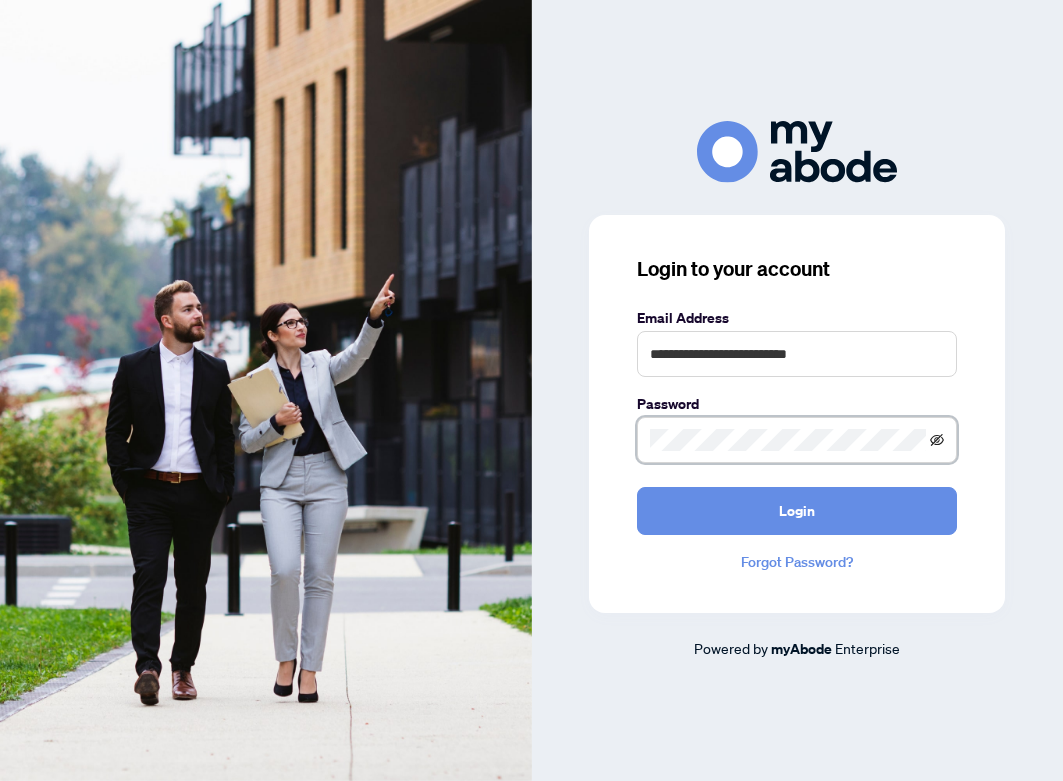 click 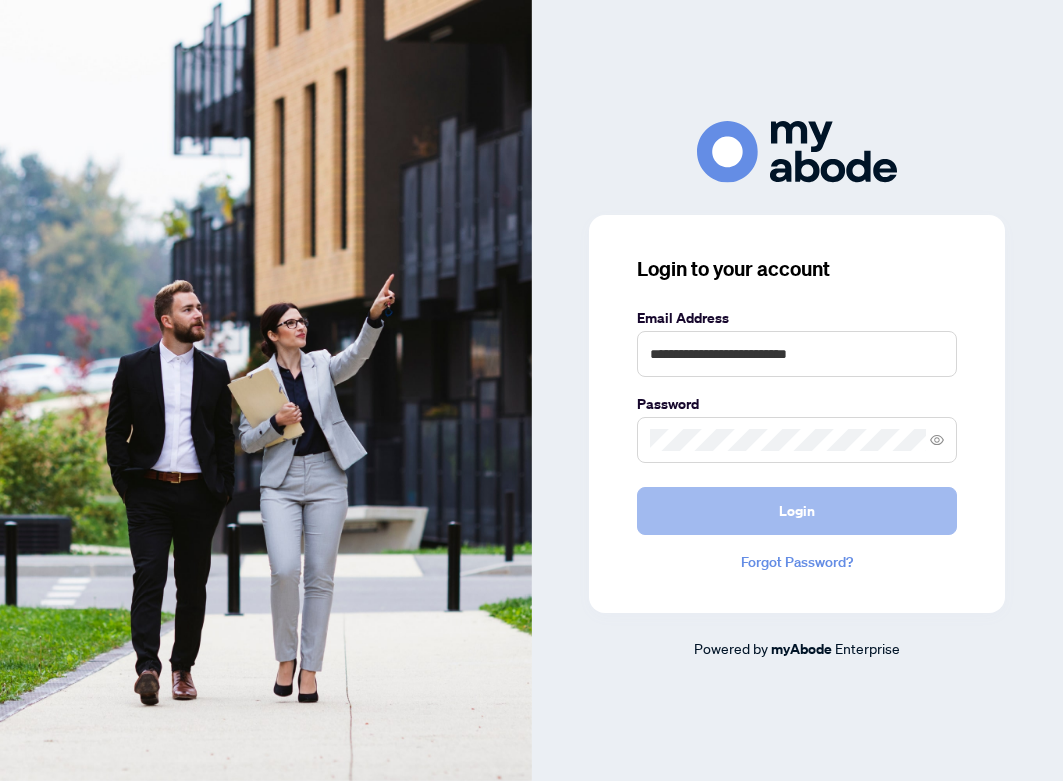 click on "Login" at bounding box center (797, 511) 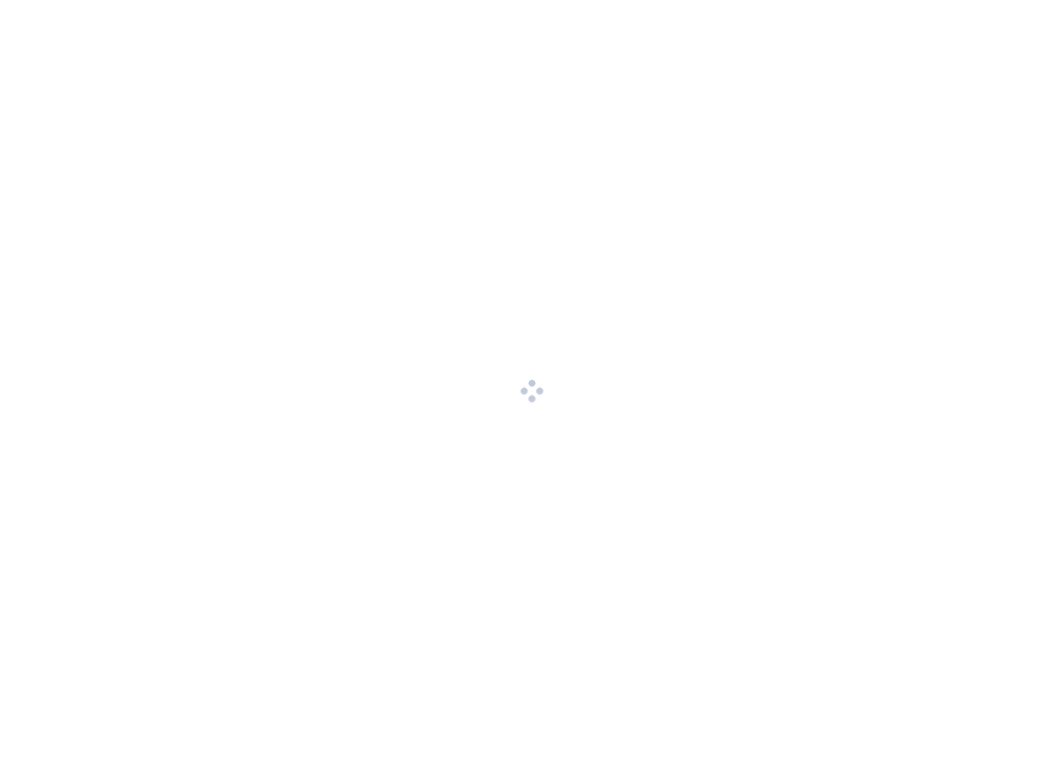 scroll, scrollTop: 0, scrollLeft: 0, axis: both 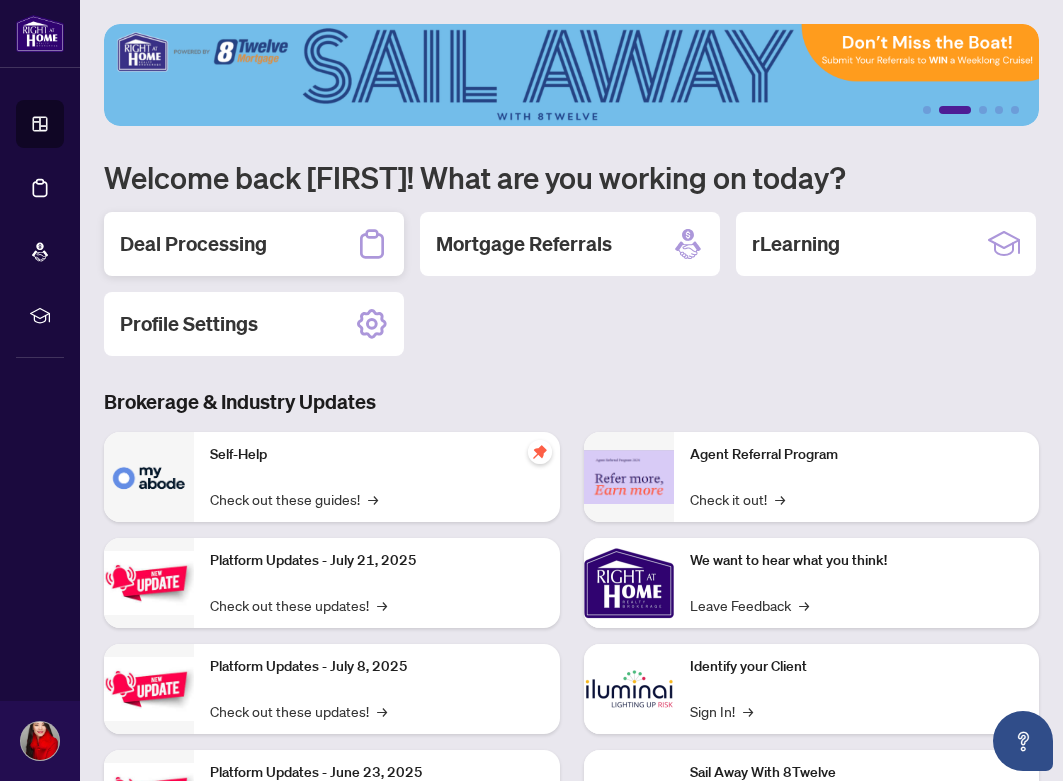 click on "Deal Processing" at bounding box center [254, 244] 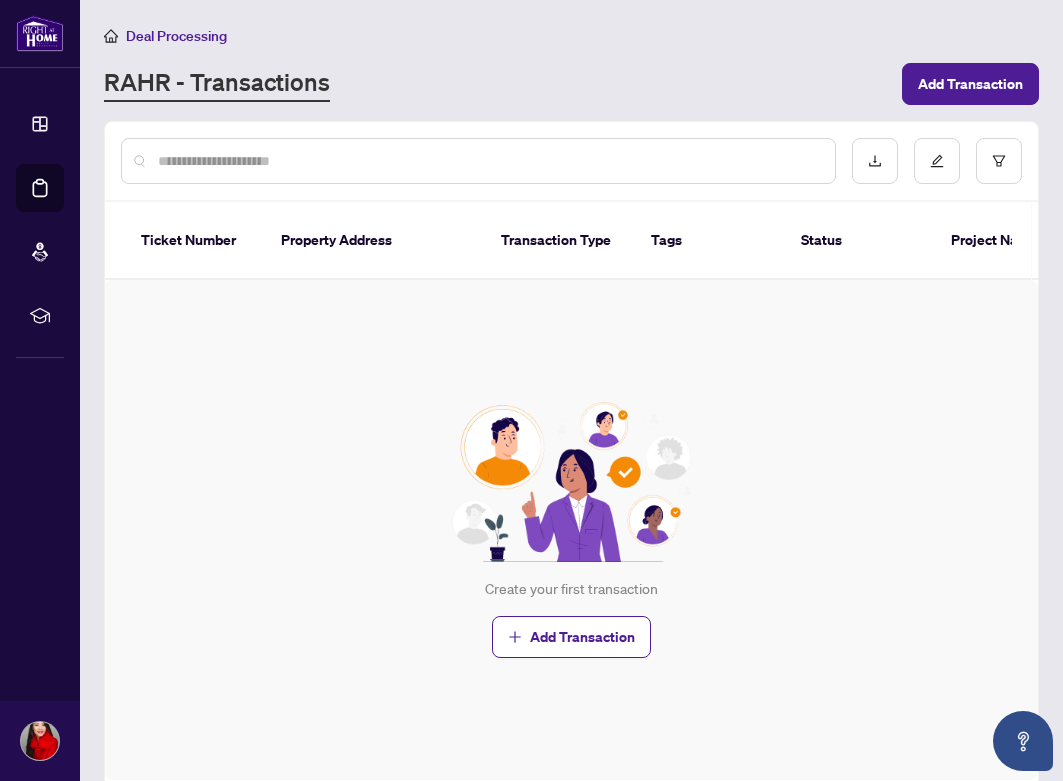 click on "Deal Processing" at bounding box center [176, 36] 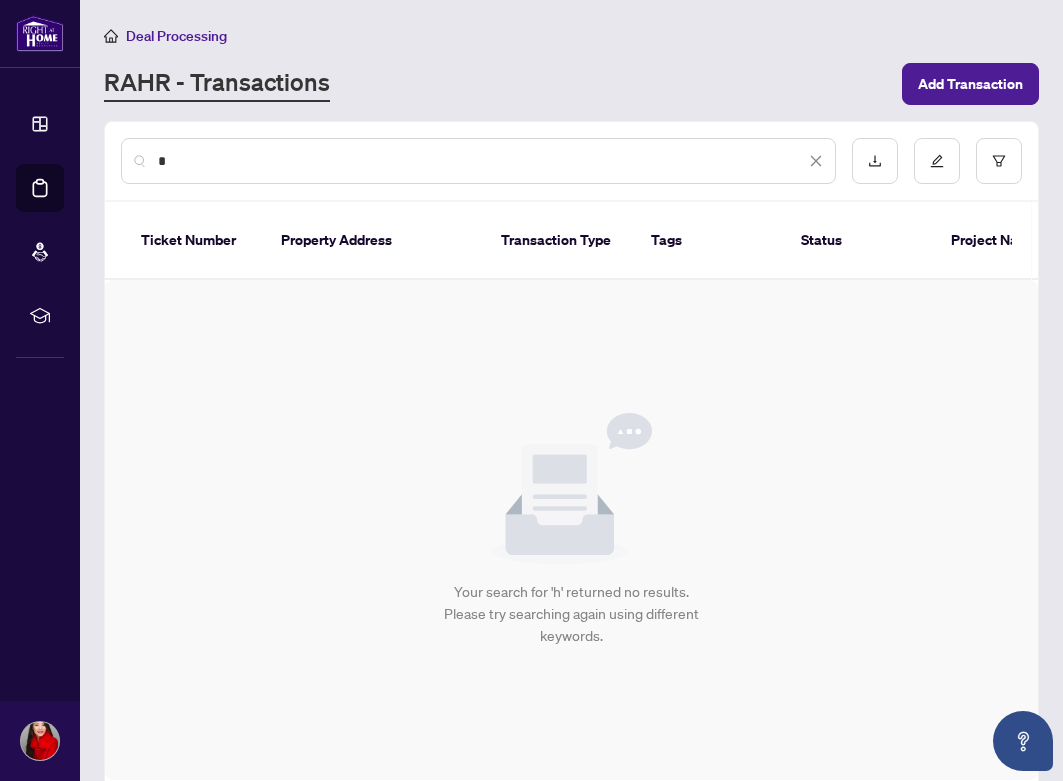 type 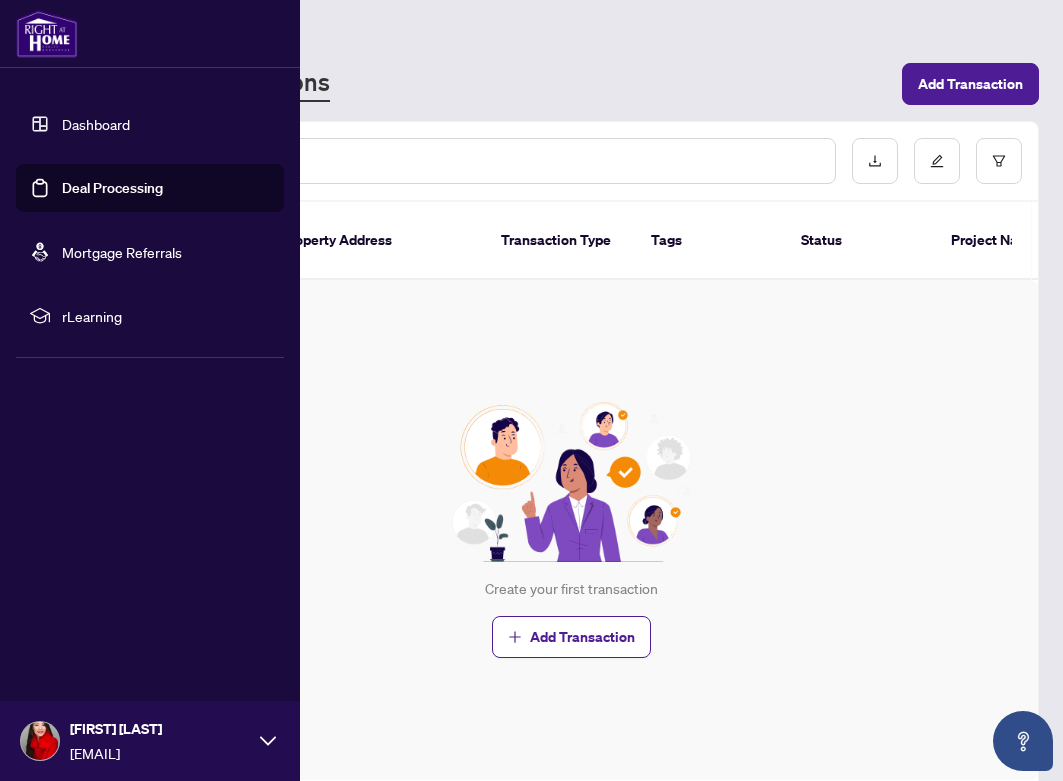 click on "rLearning" at bounding box center (166, 316) 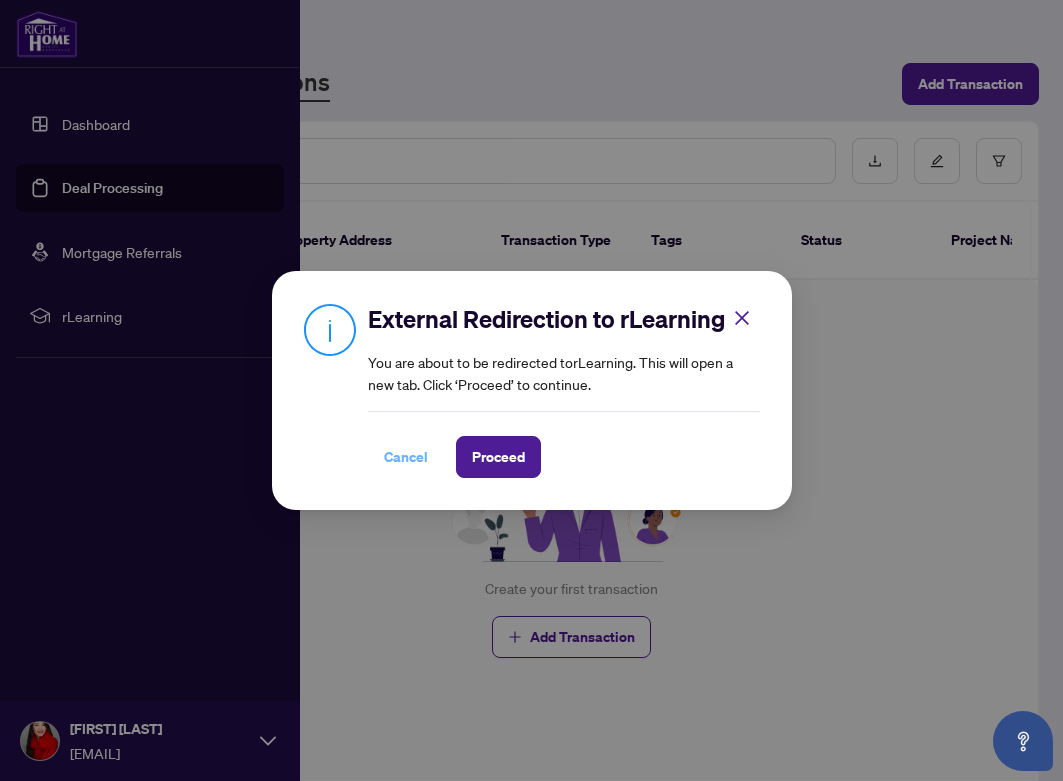 click on "Cancel" at bounding box center (406, 457) 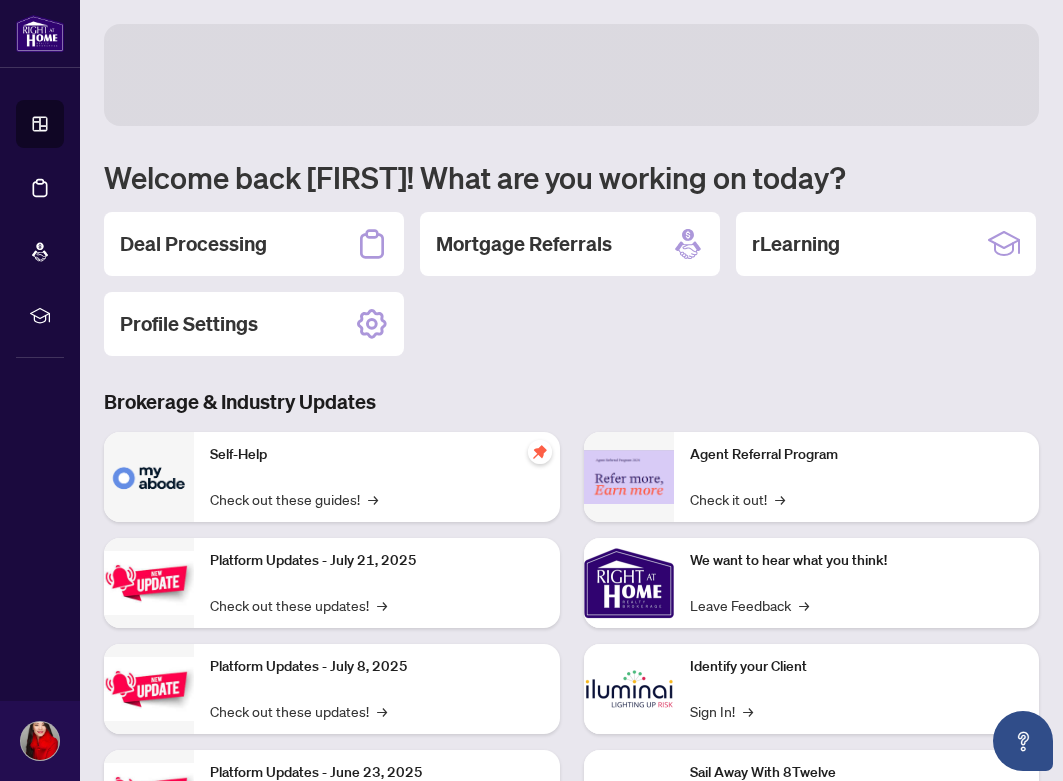 scroll, scrollTop: 0, scrollLeft: 0, axis: both 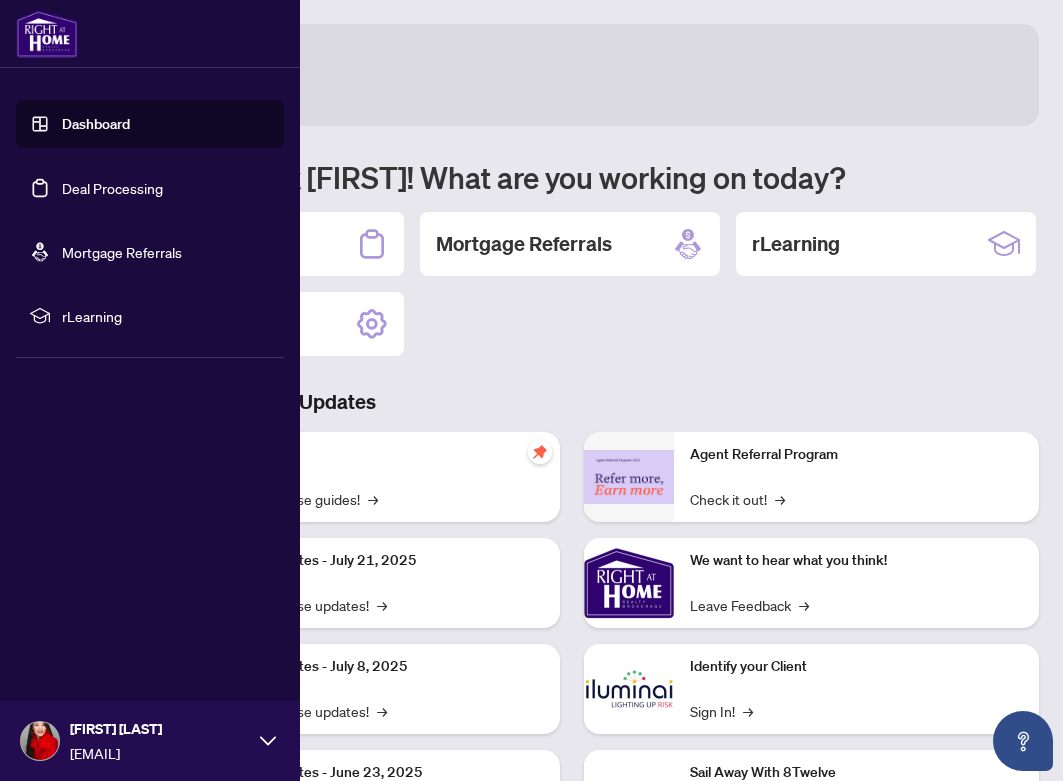click 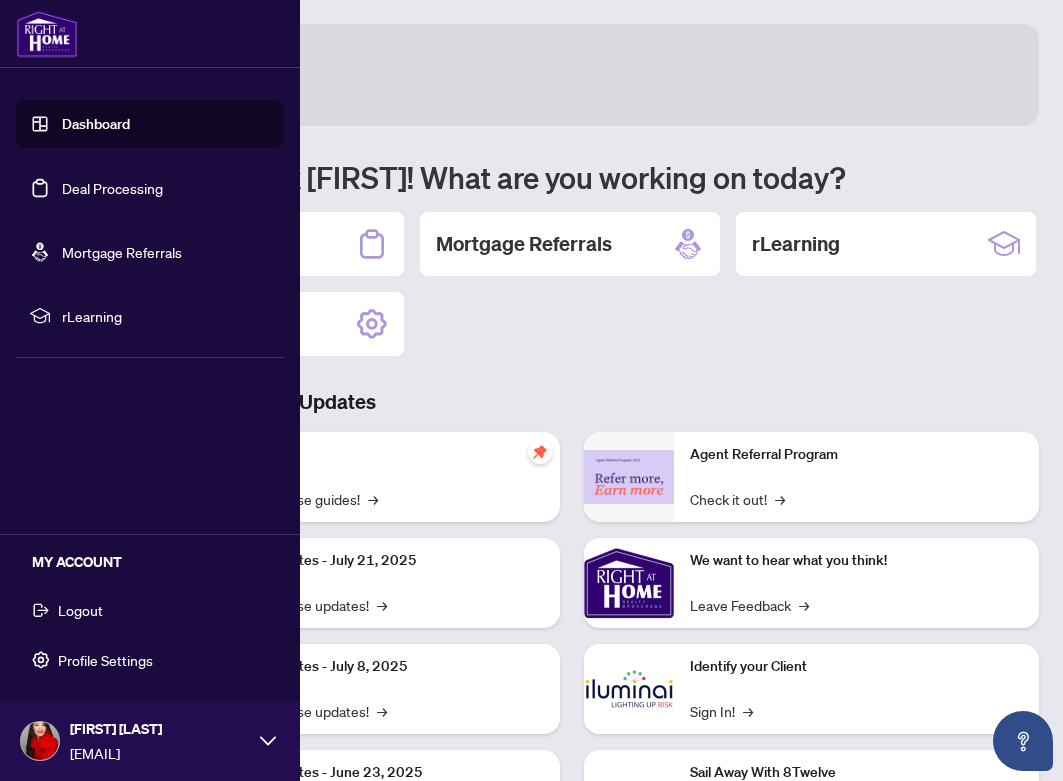 click on "Dashboard Deal Processing Mortgage Referrals rLearning [FIRST] [LAST] [EMAIL]" at bounding box center (150, 390) 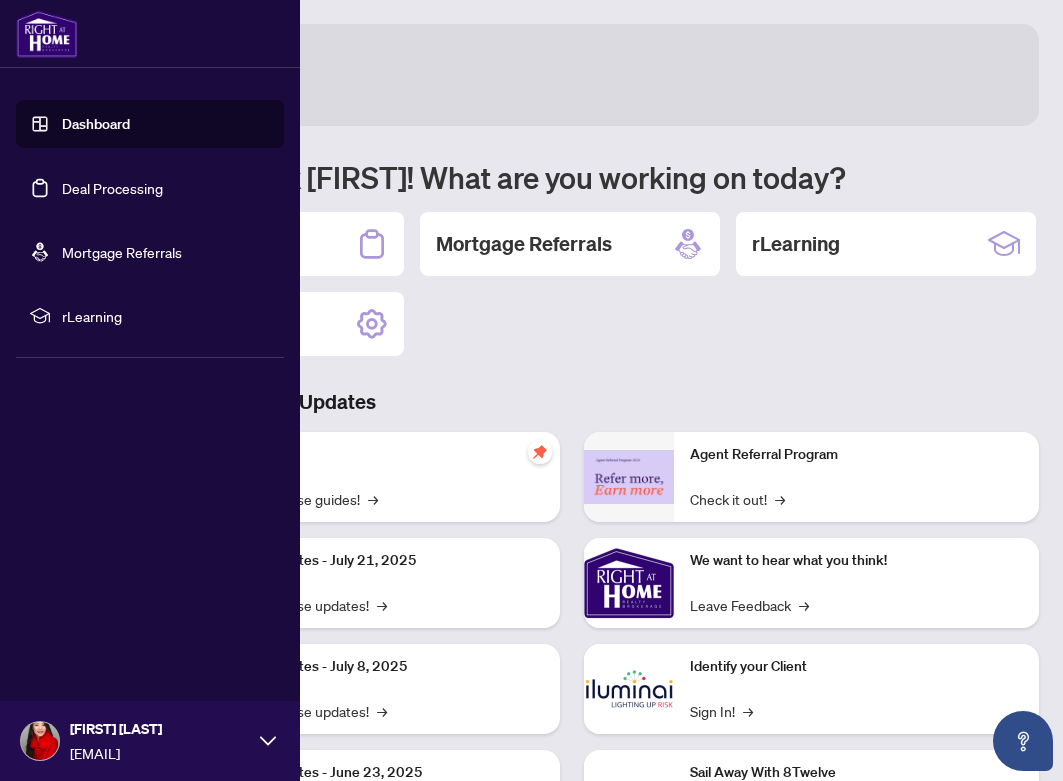 scroll, scrollTop: 0, scrollLeft: 0, axis: both 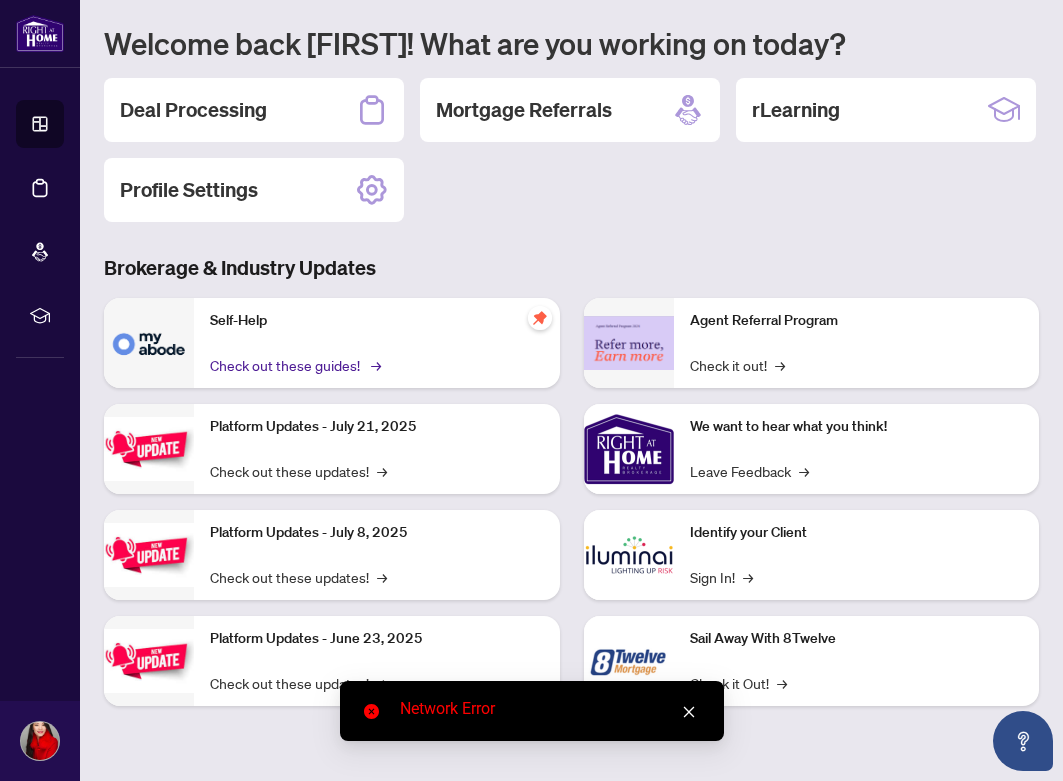 click on "→" at bounding box center [376, 365] 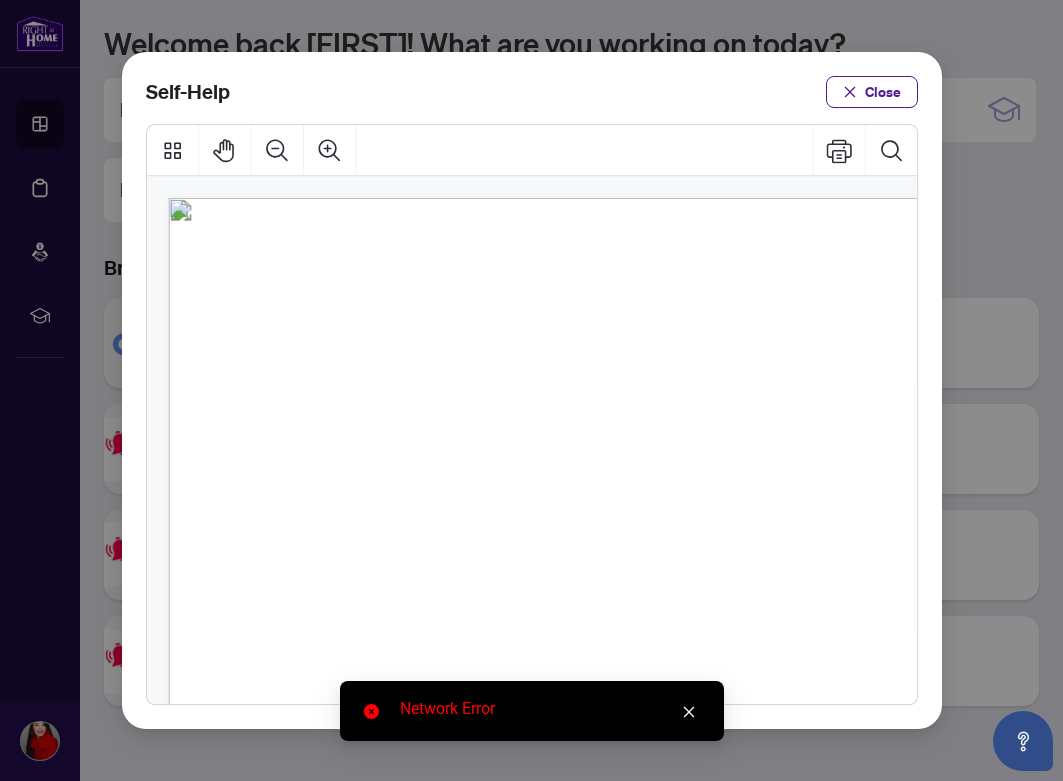 scroll, scrollTop: 0, scrollLeft: 0, axis: both 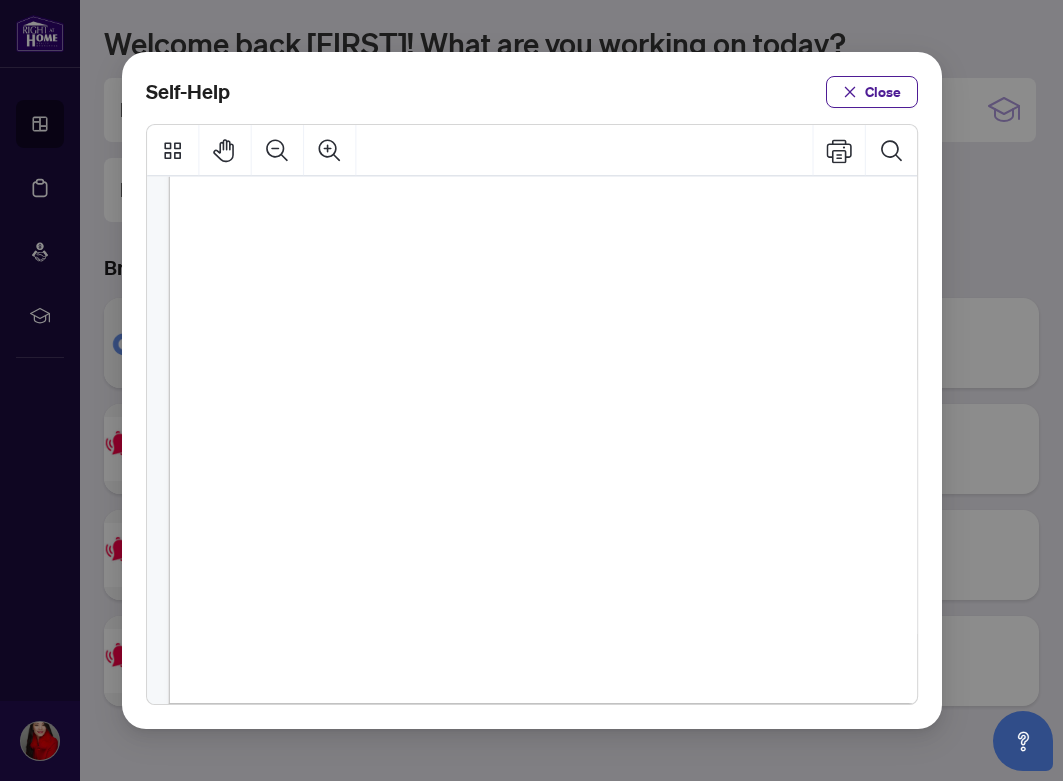 click on "PDF" at bounding box center (529, 253) 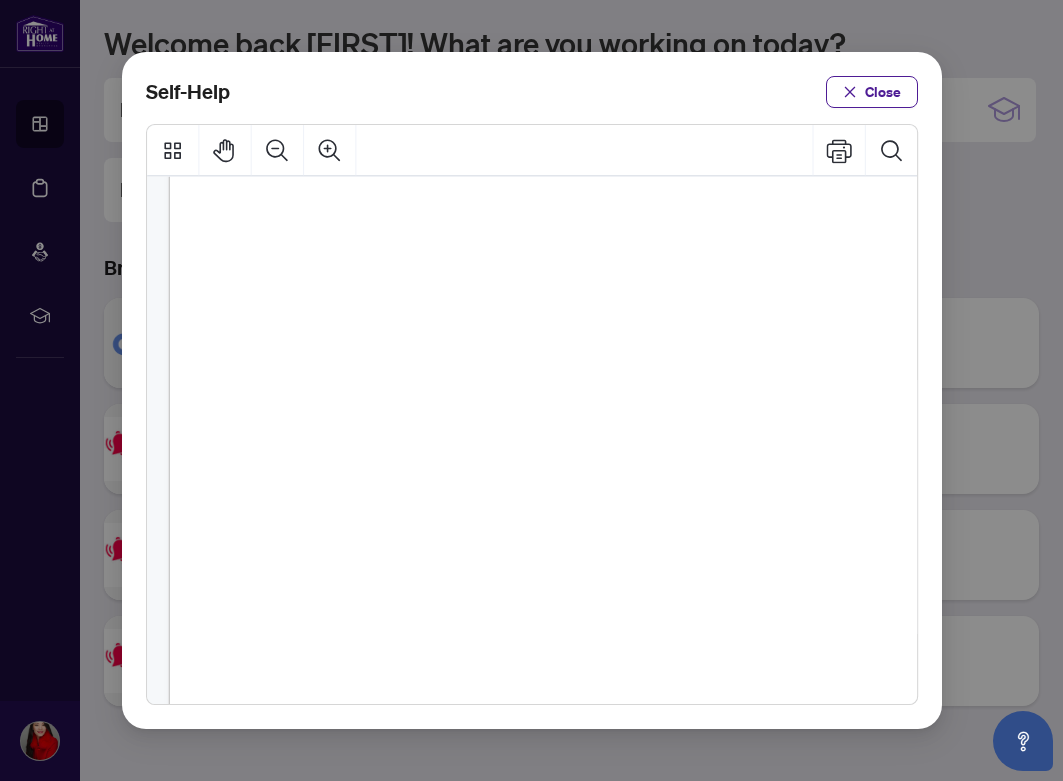 scroll, scrollTop: 32, scrollLeft: 0, axis: vertical 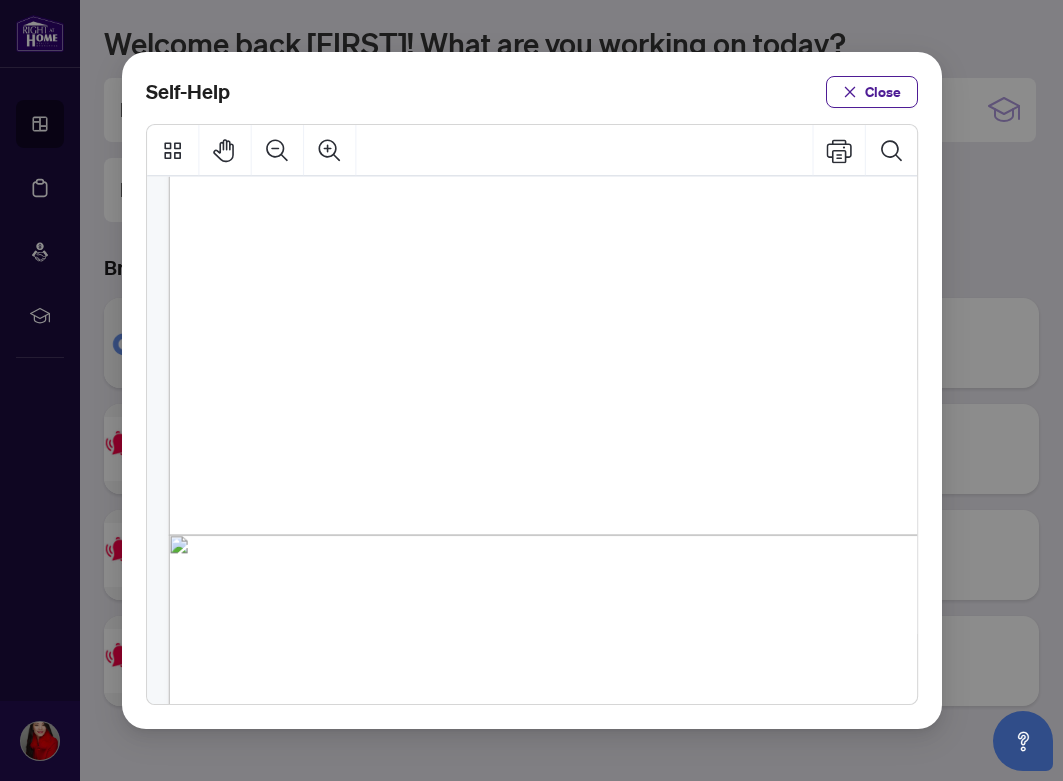 click on "PDF" at bounding box center (589, 530) 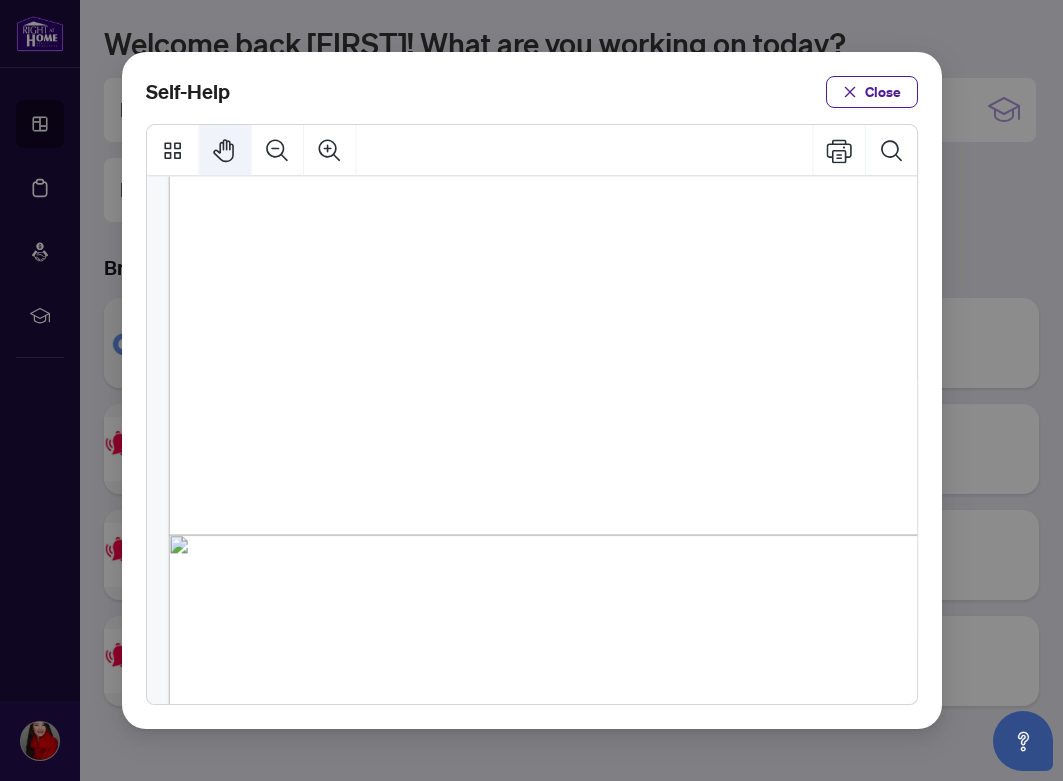 click 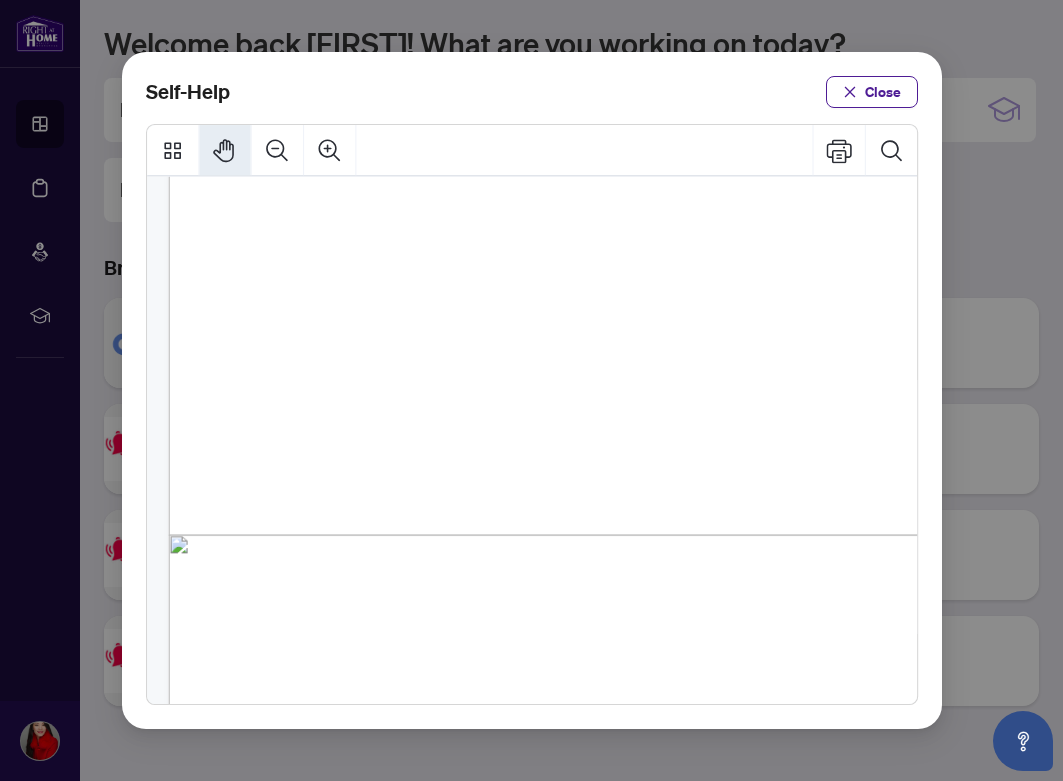 click on "PDF" at bounding box center [589, 530] 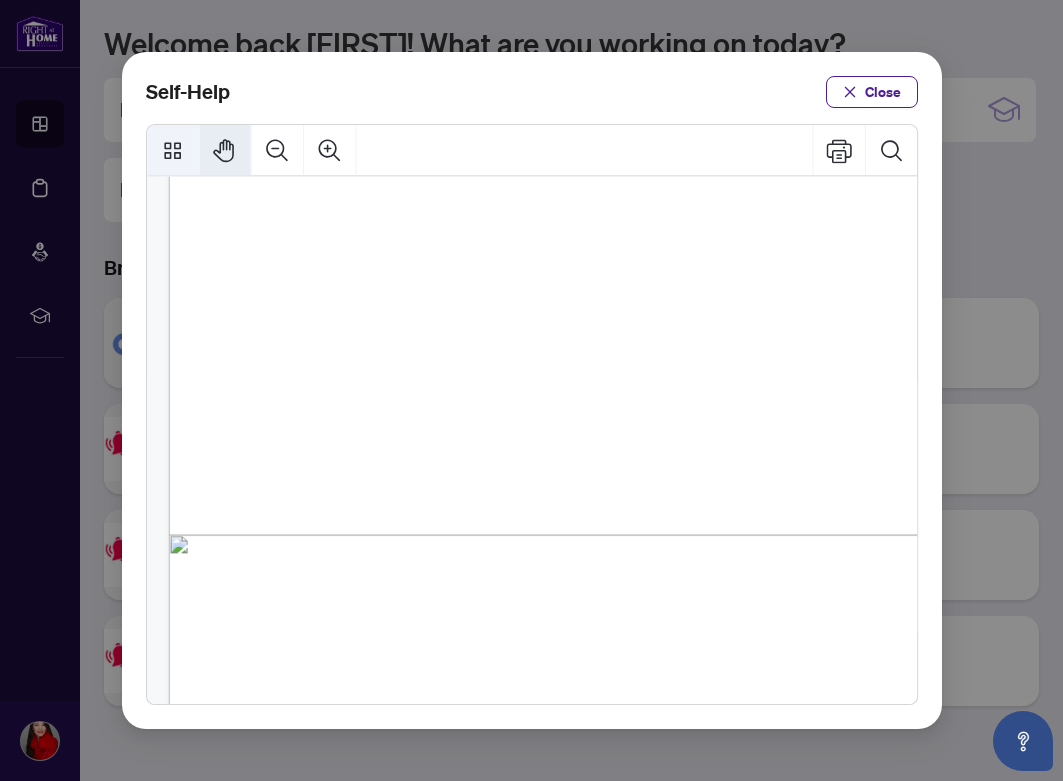 click at bounding box center (172, 150) 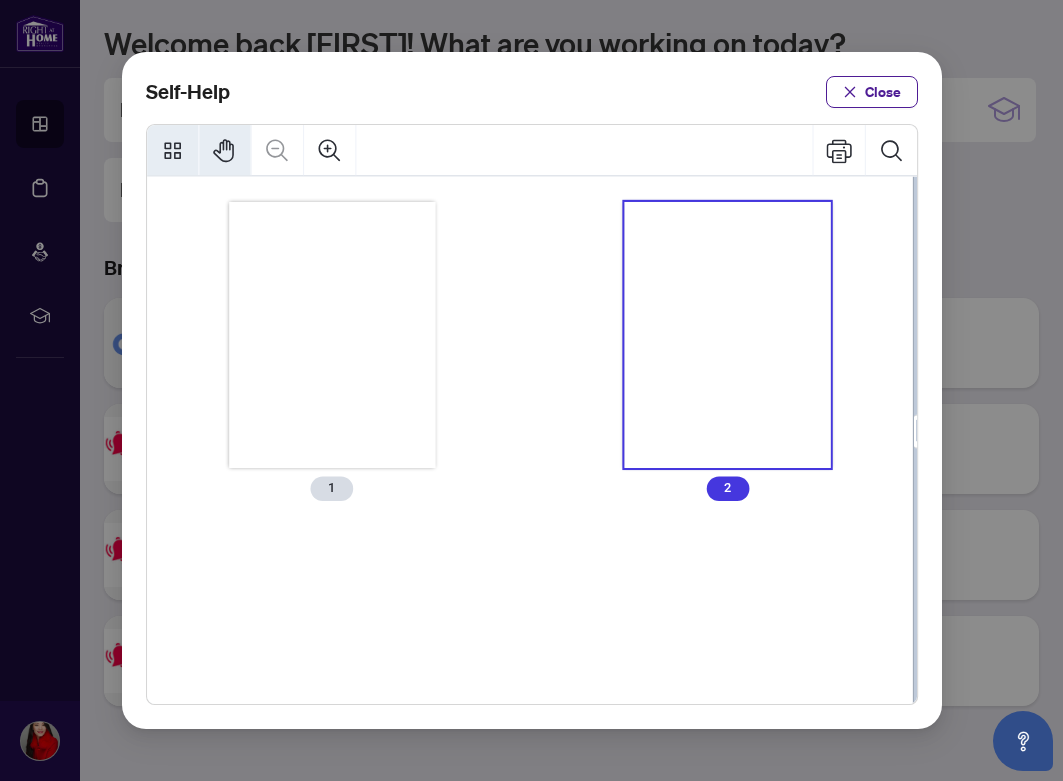scroll, scrollTop: 0, scrollLeft: 0, axis: both 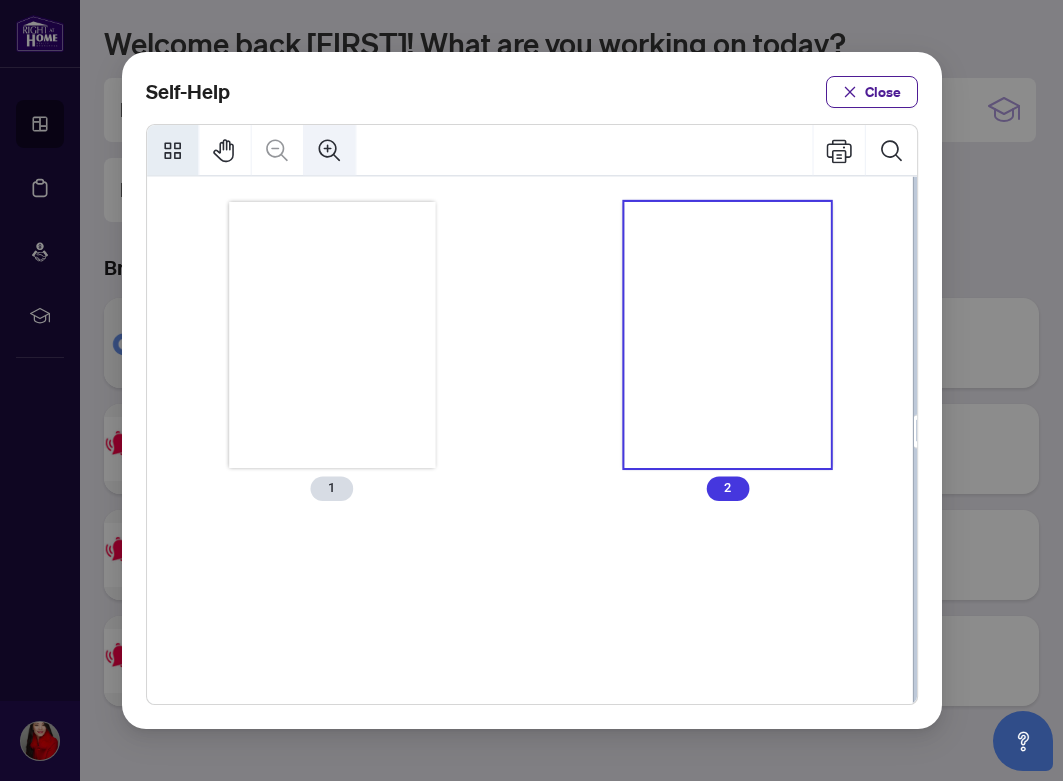 click 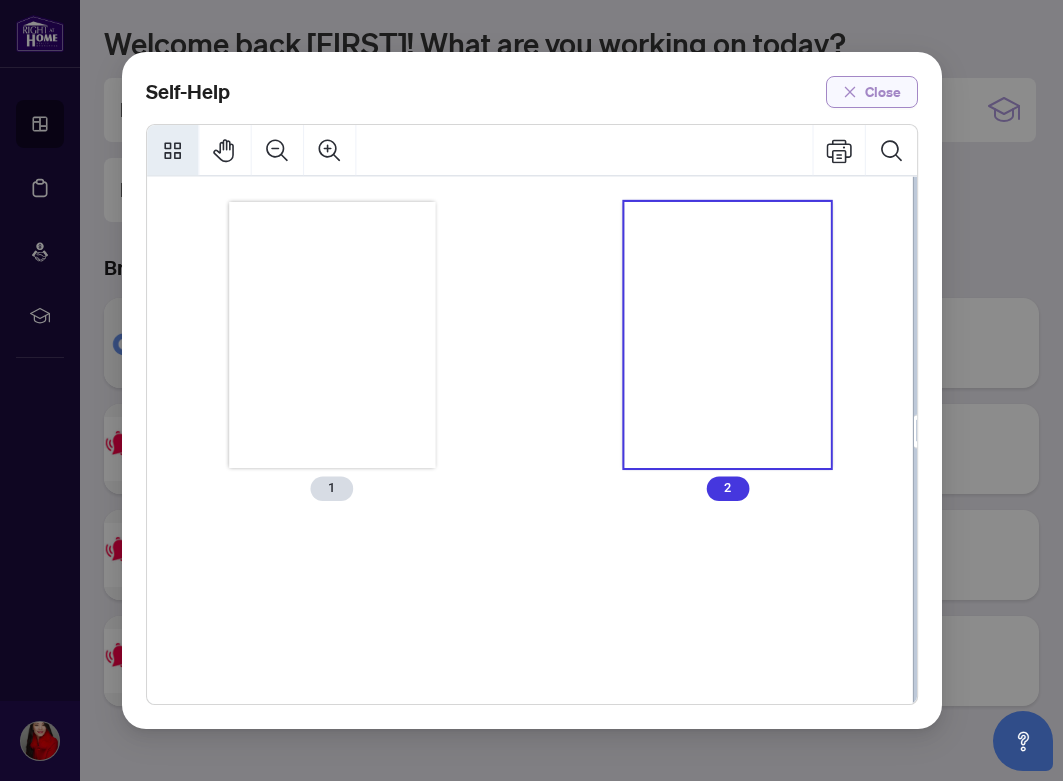 click on "Close" at bounding box center [883, 92] 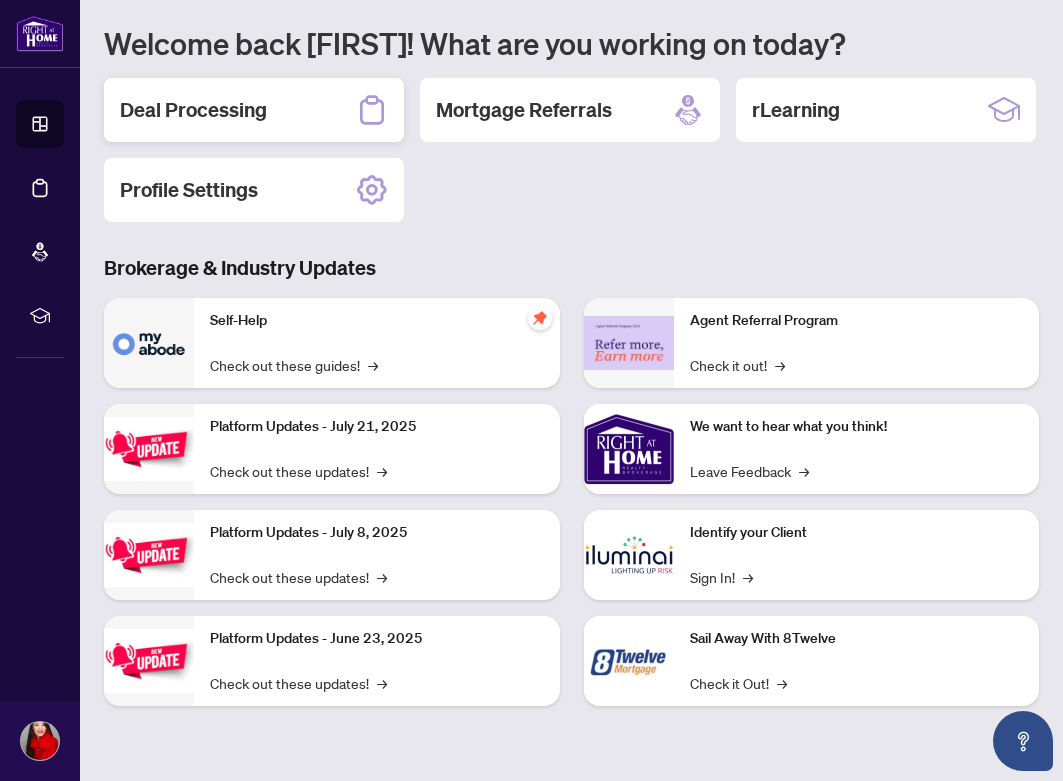 click on "Deal Processing" at bounding box center (254, 110) 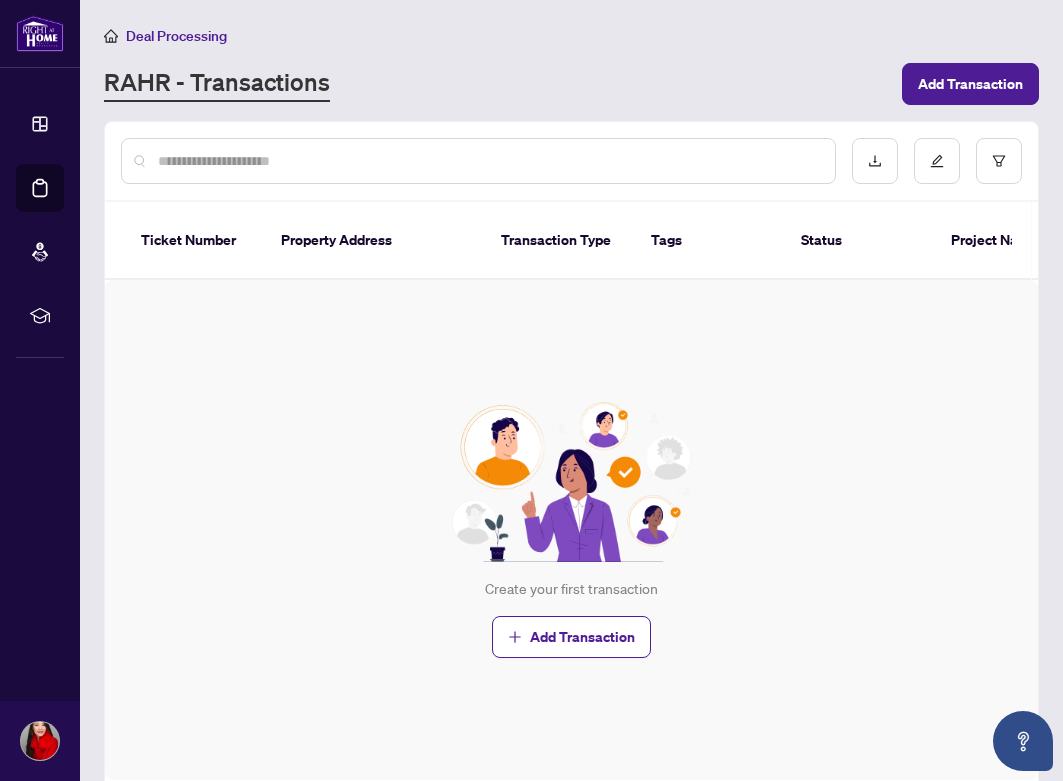 click at bounding box center (488, 161) 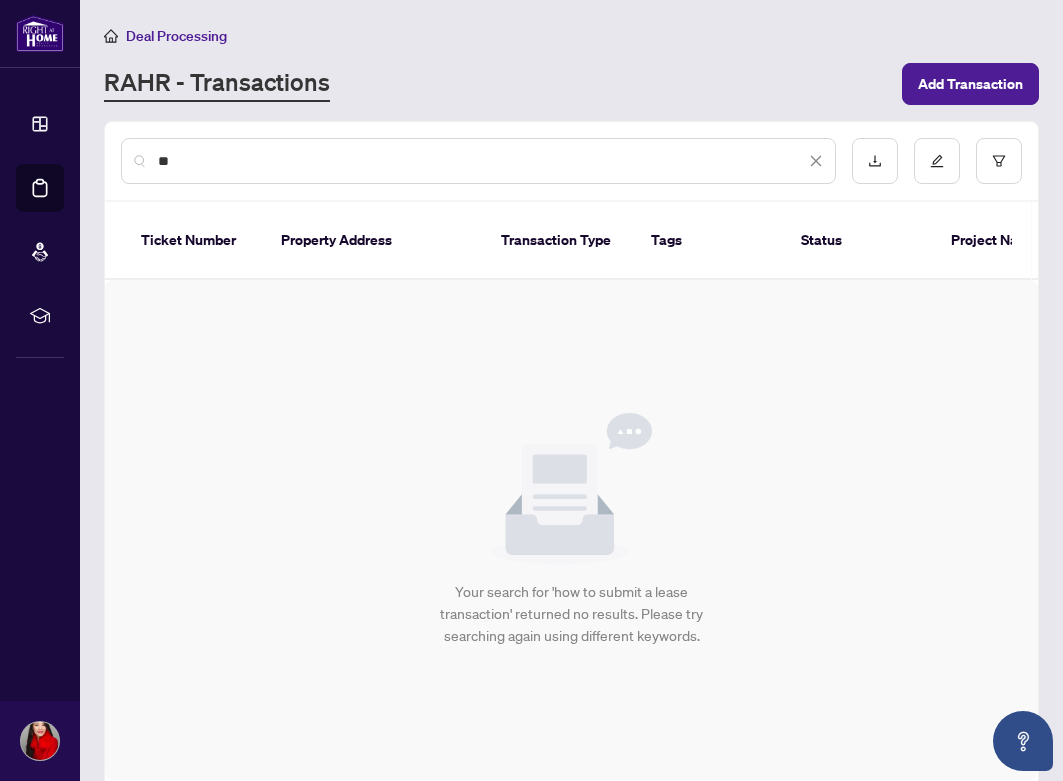 type on "*" 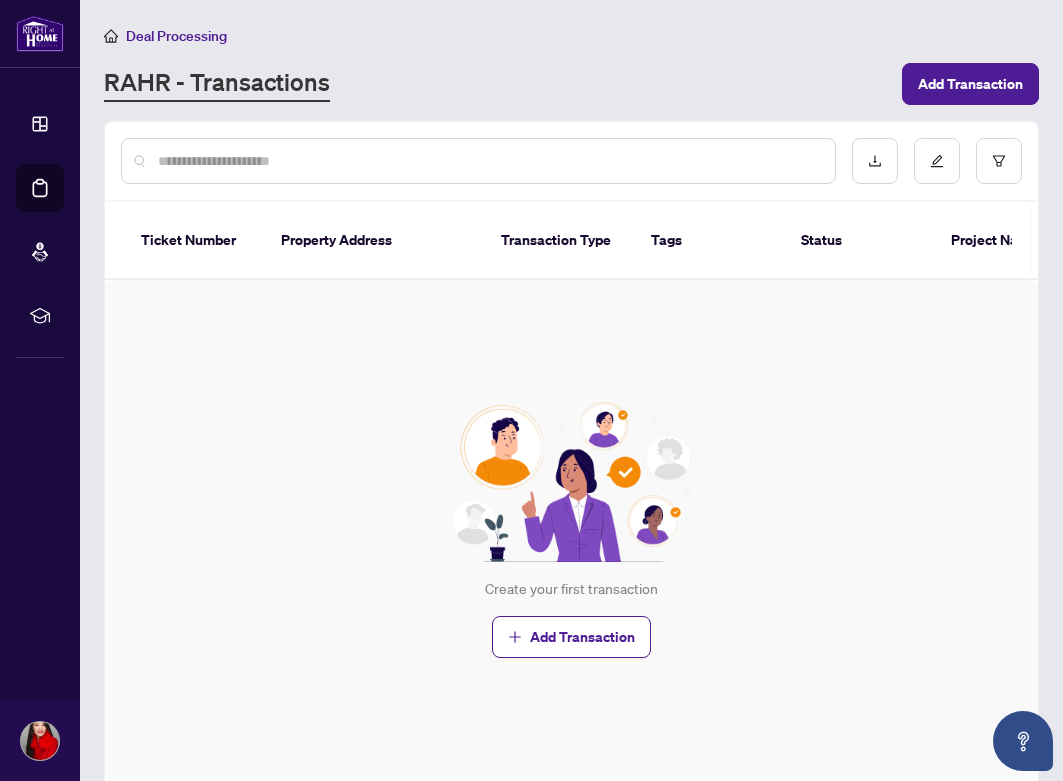 scroll, scrollTop: 0, scrollLeft: 0, axis: both 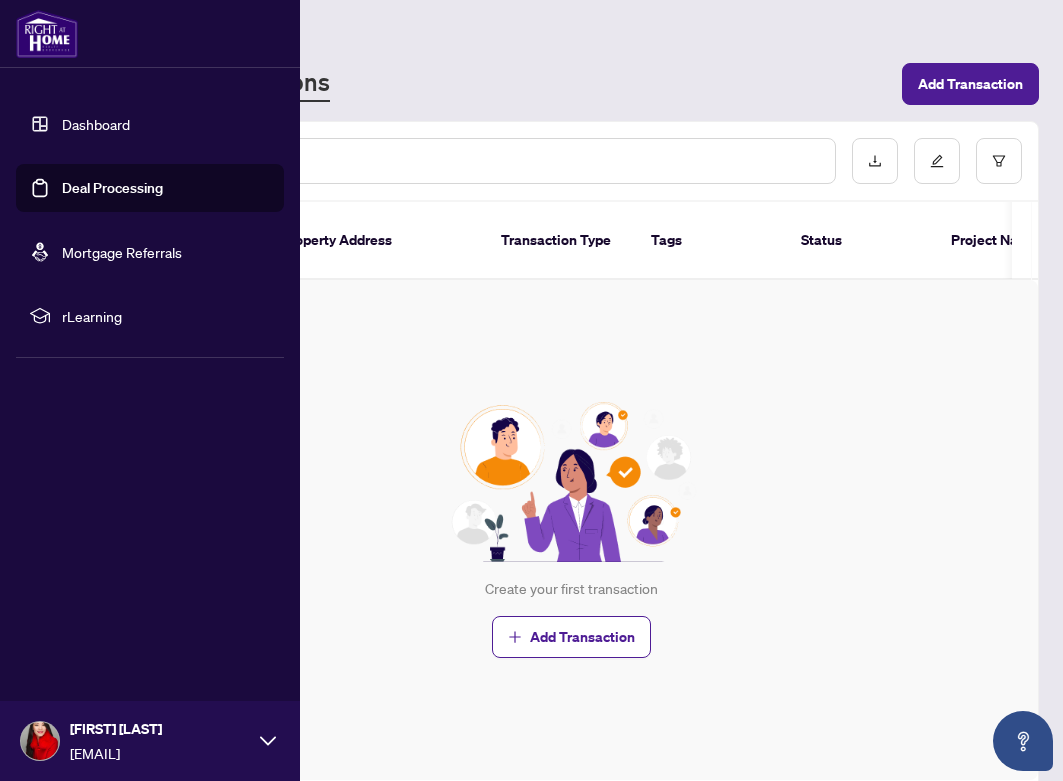 click on "Deal Processing" at bounding box center [112, 188] 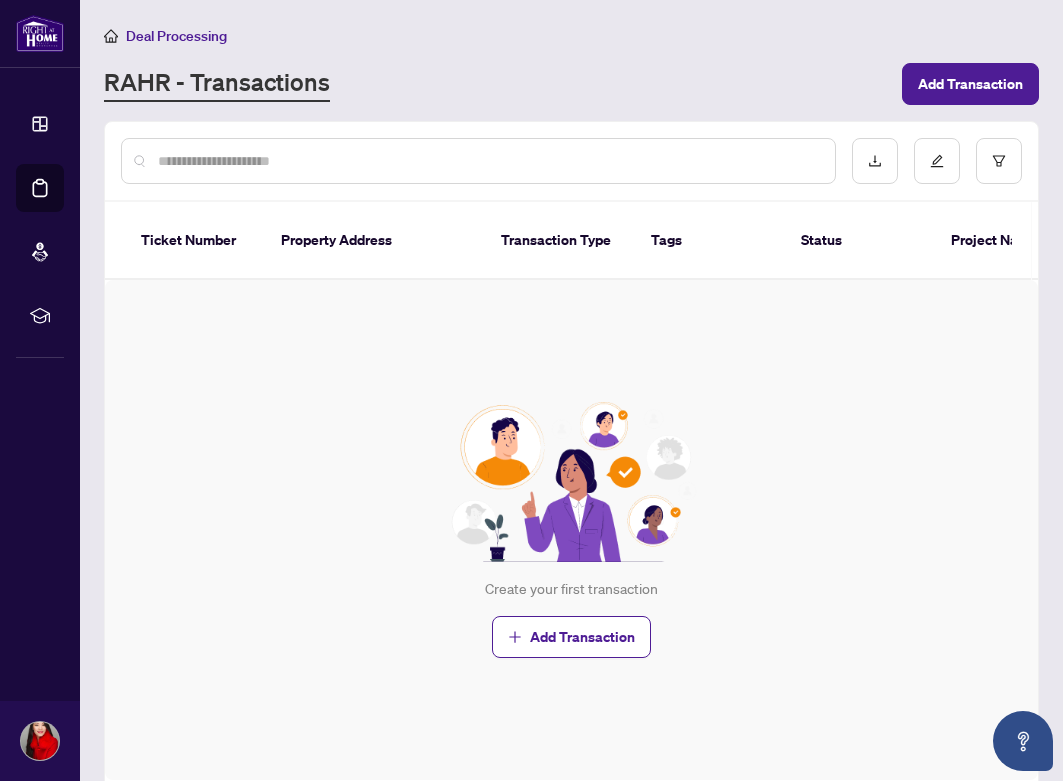 click at bounding box center (488, 161) 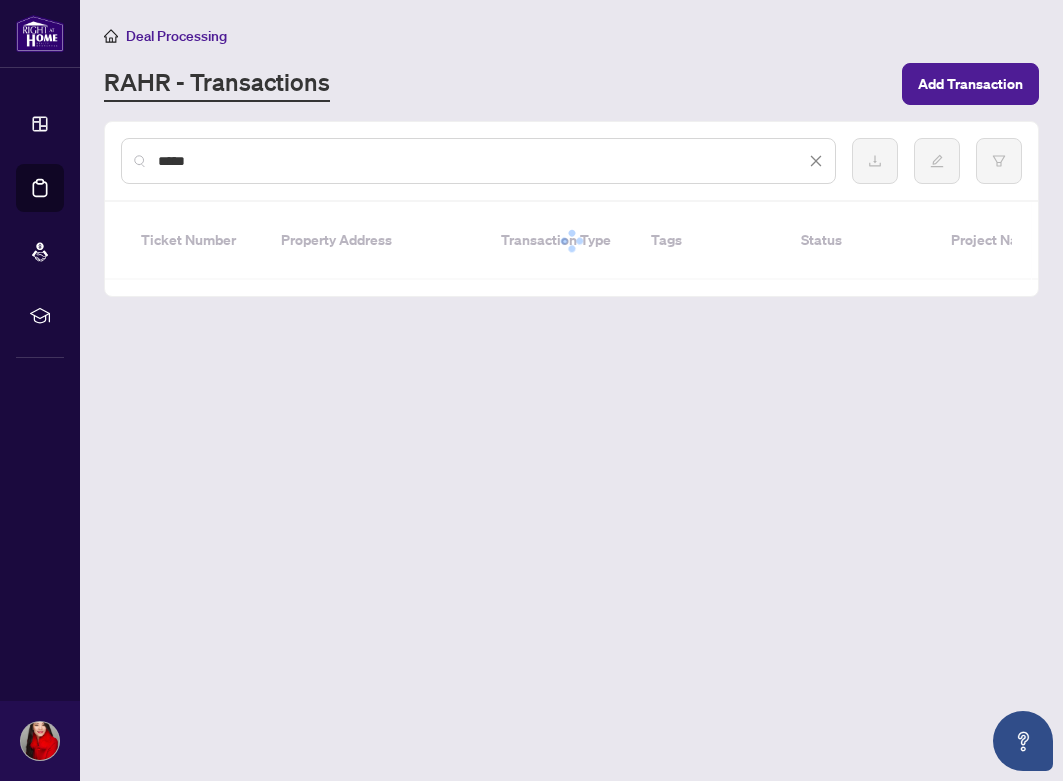type on "*****" 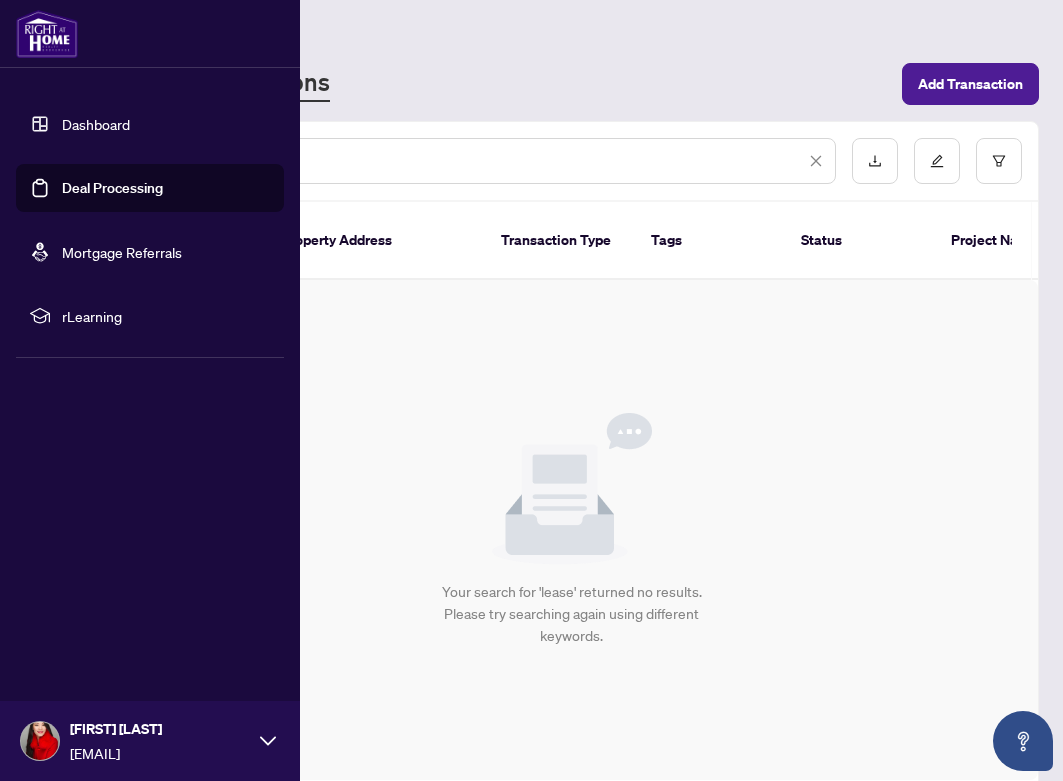 click on "rLearning" at bounding box center (166, 316) 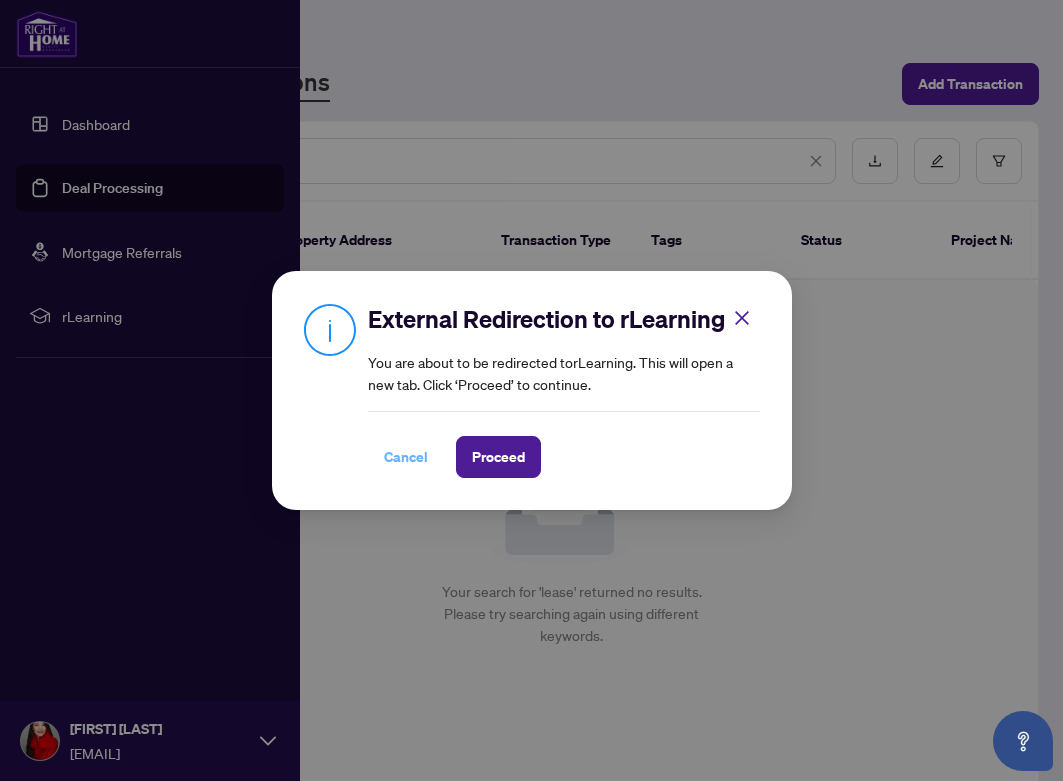click on "Cancel" at bounding box center (406, 457) 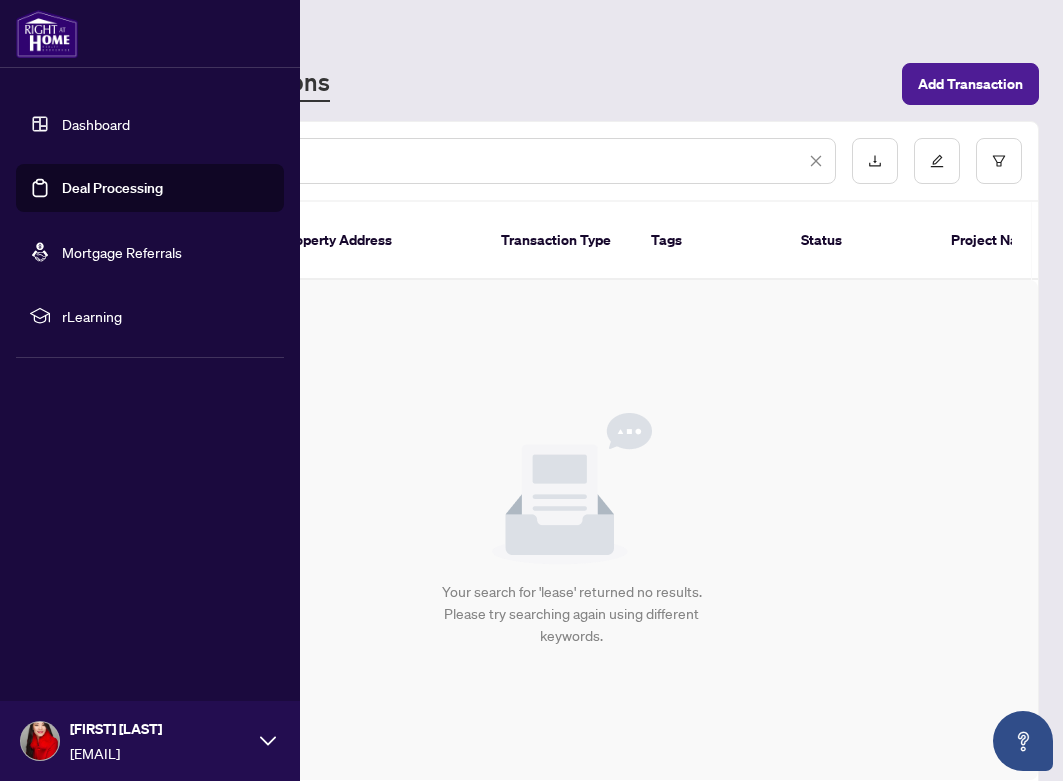click on "Dashboard" at bounding box center (96, 124) 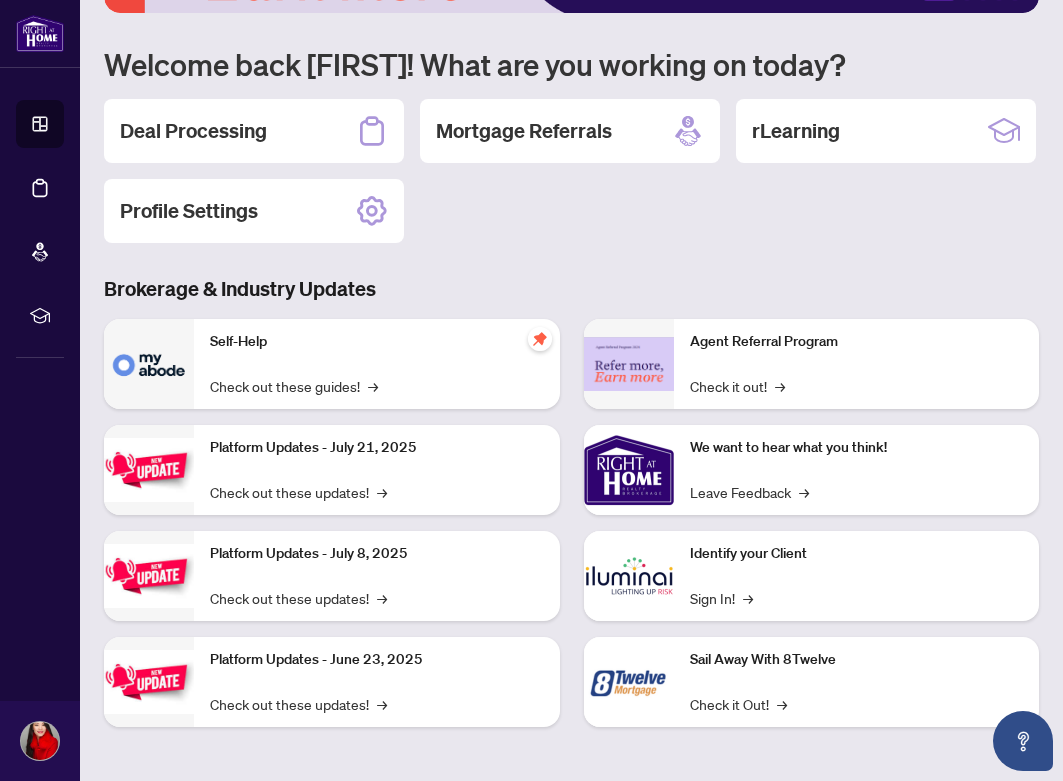 scroll, scrollTop: 113, scrollLeft: 0, axis: vertical 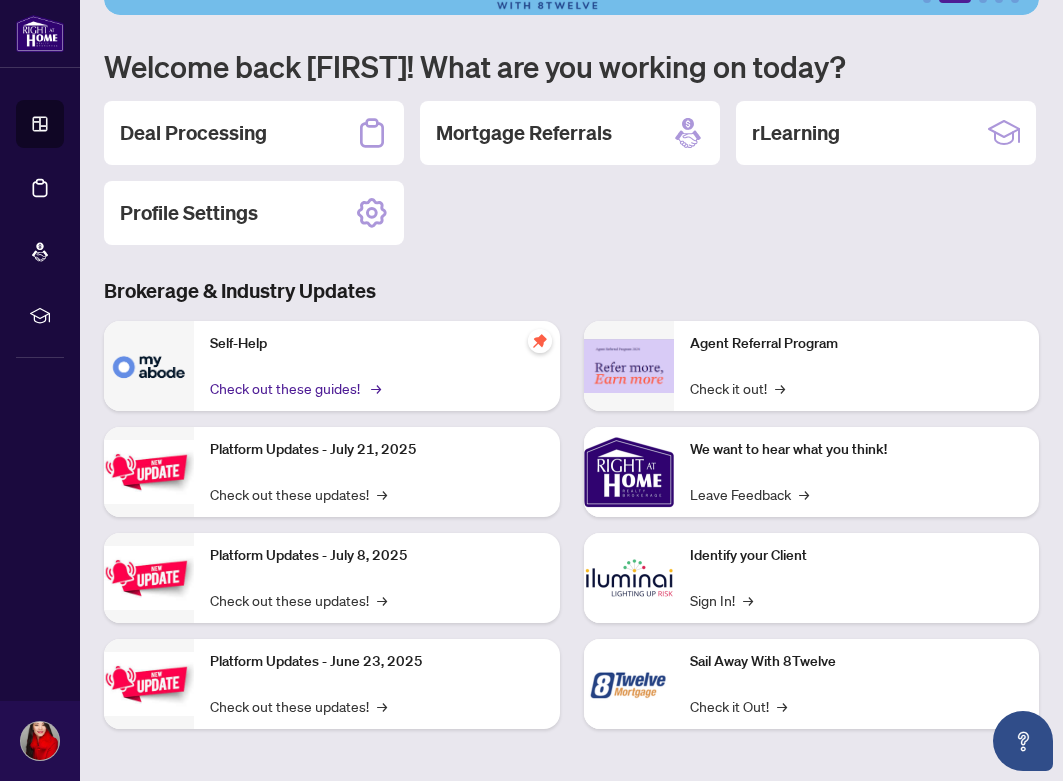 click on "Check out these guides! →" at bounding box center (294, 388) 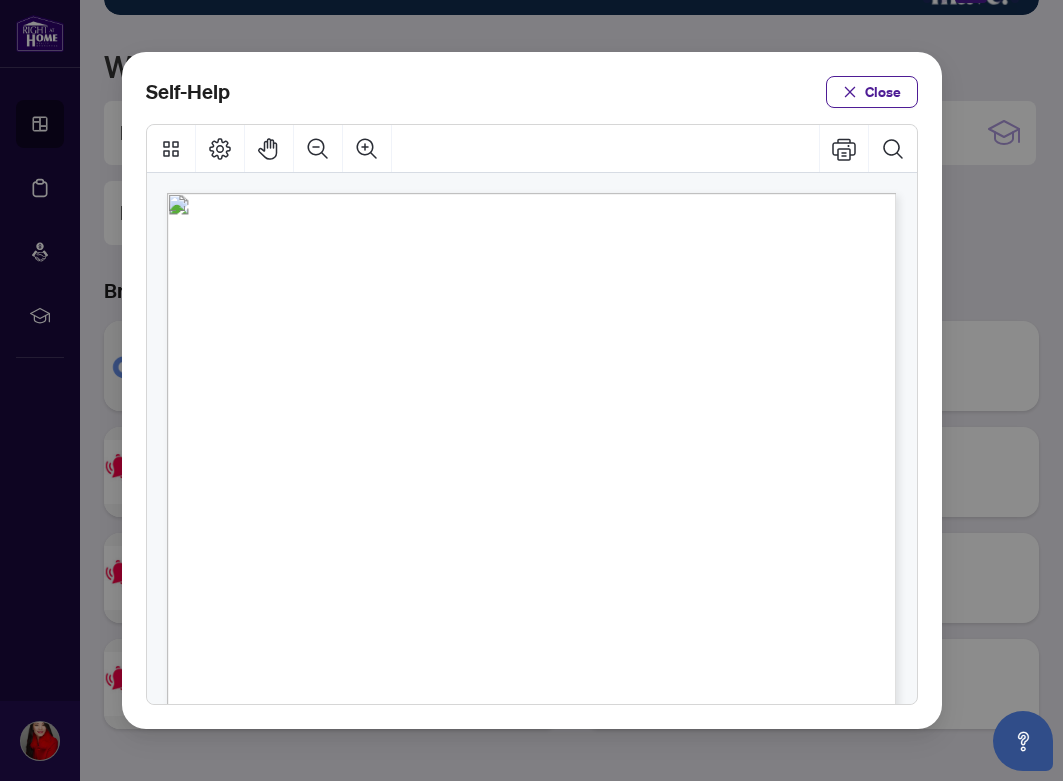 click on "PDF" at bounding box center (533, 445) 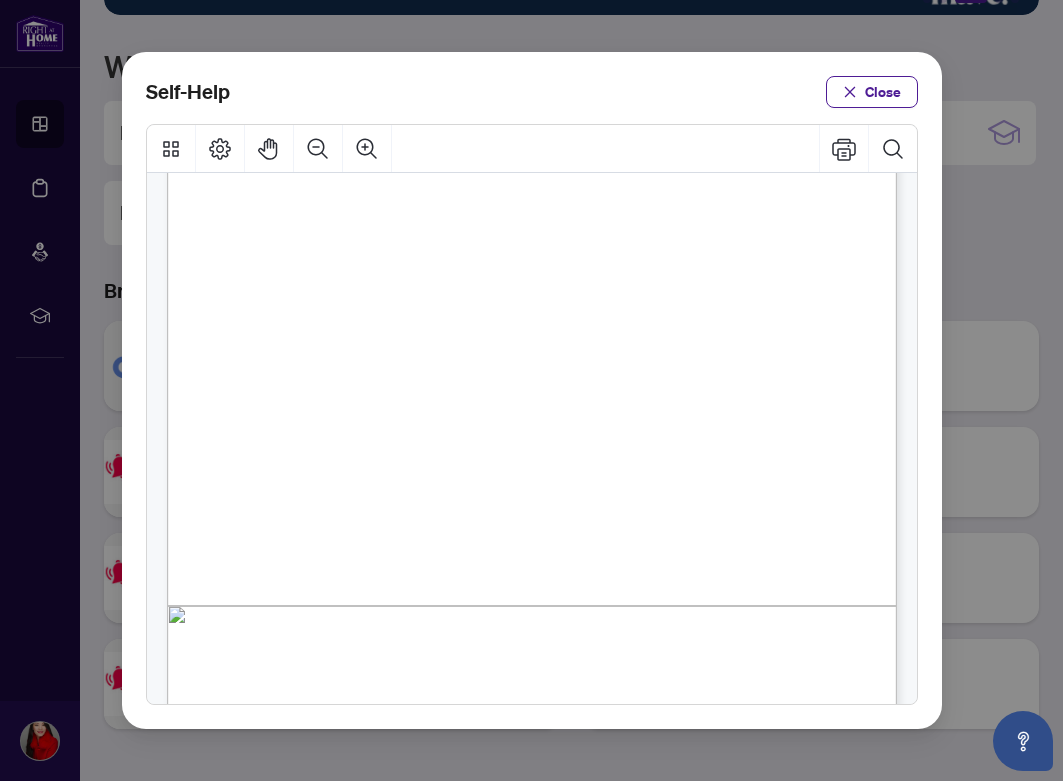 scroll, scrollTop: 379, scrollLeft: 0, axis: vertical 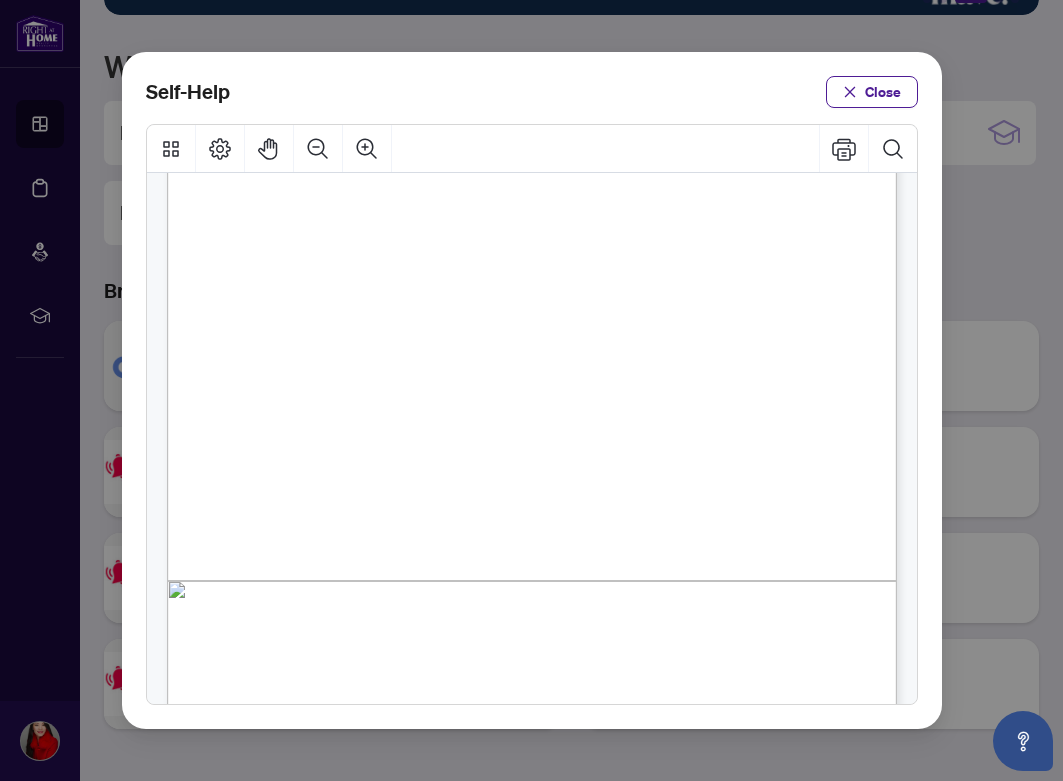 click on "PDF" at bounding box center (562, 577) 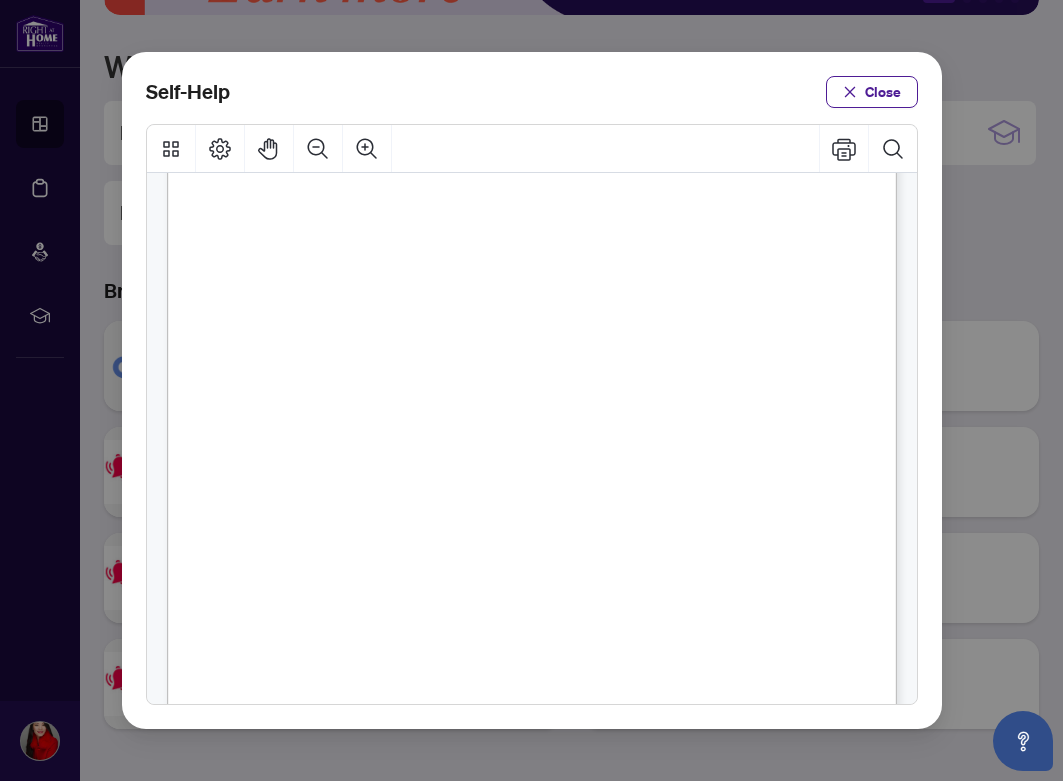 scroll, scrollTop: 236, scrollLeft: 0, axis: vertical 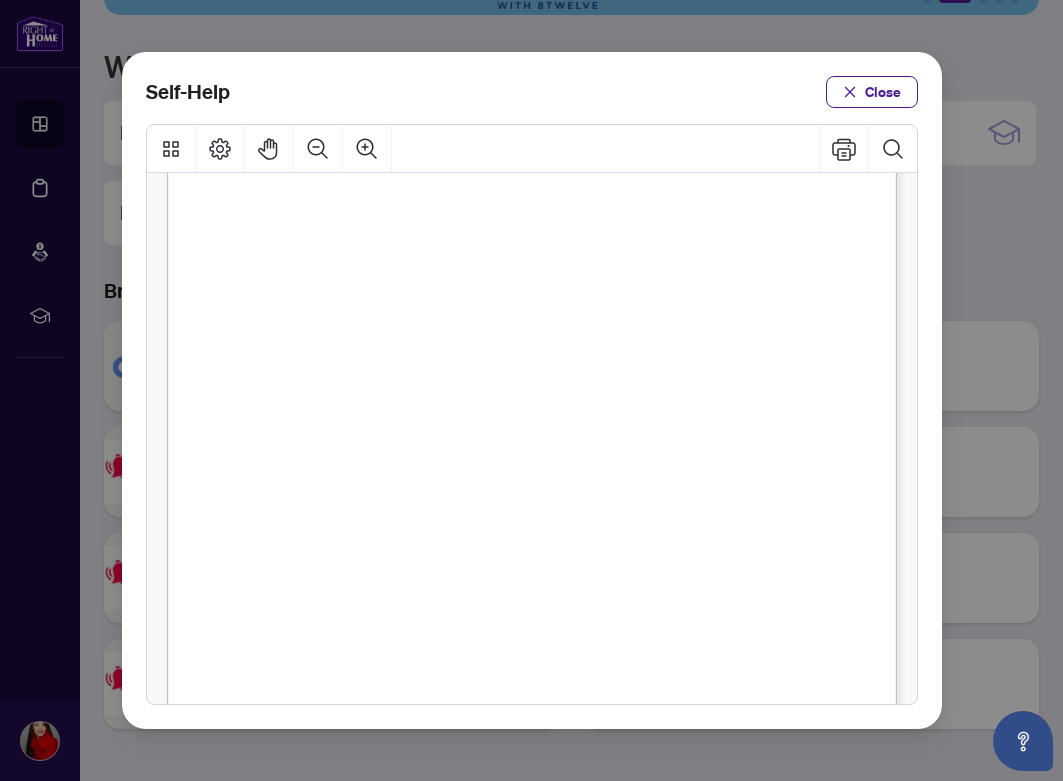 click on "PDF" at bounding box center (595, 256) 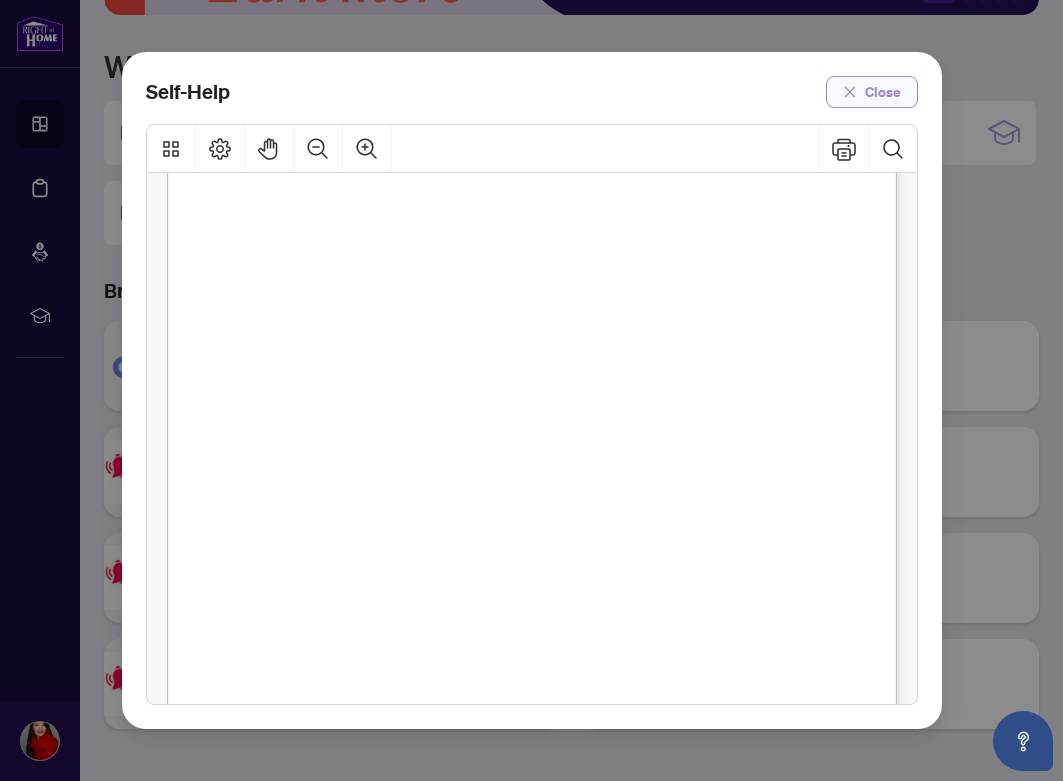 click on "Close" at bounding box center [883, 92] 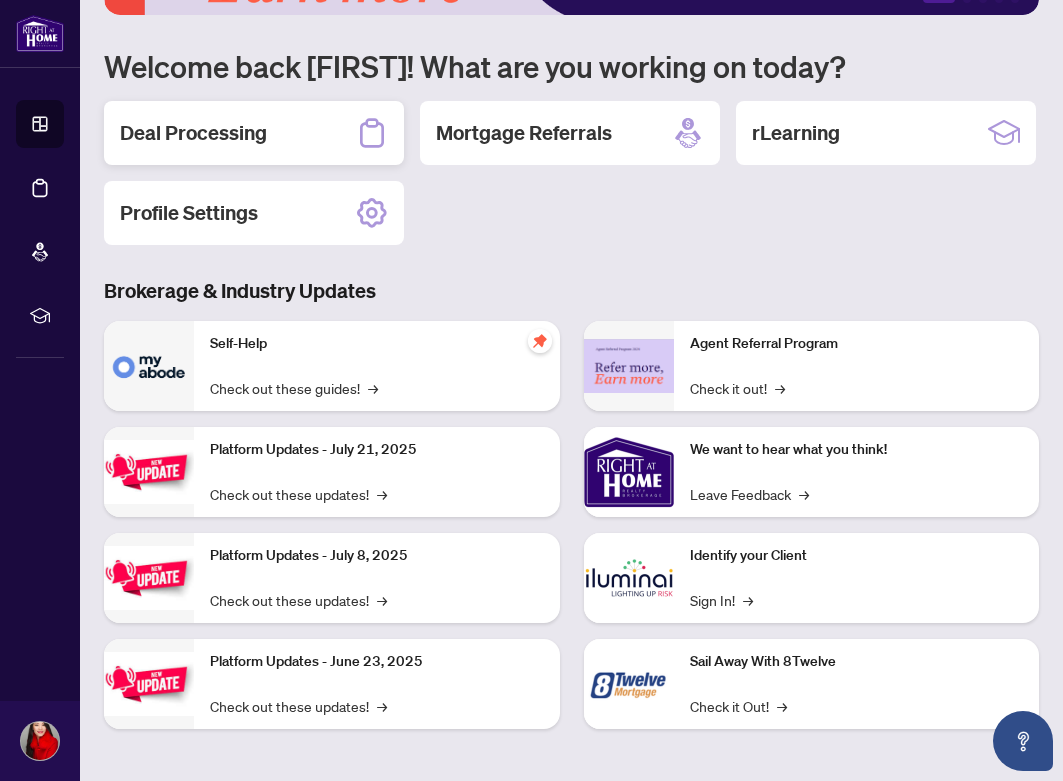 click on "Deal Processing" at bounding box center (254, 133) 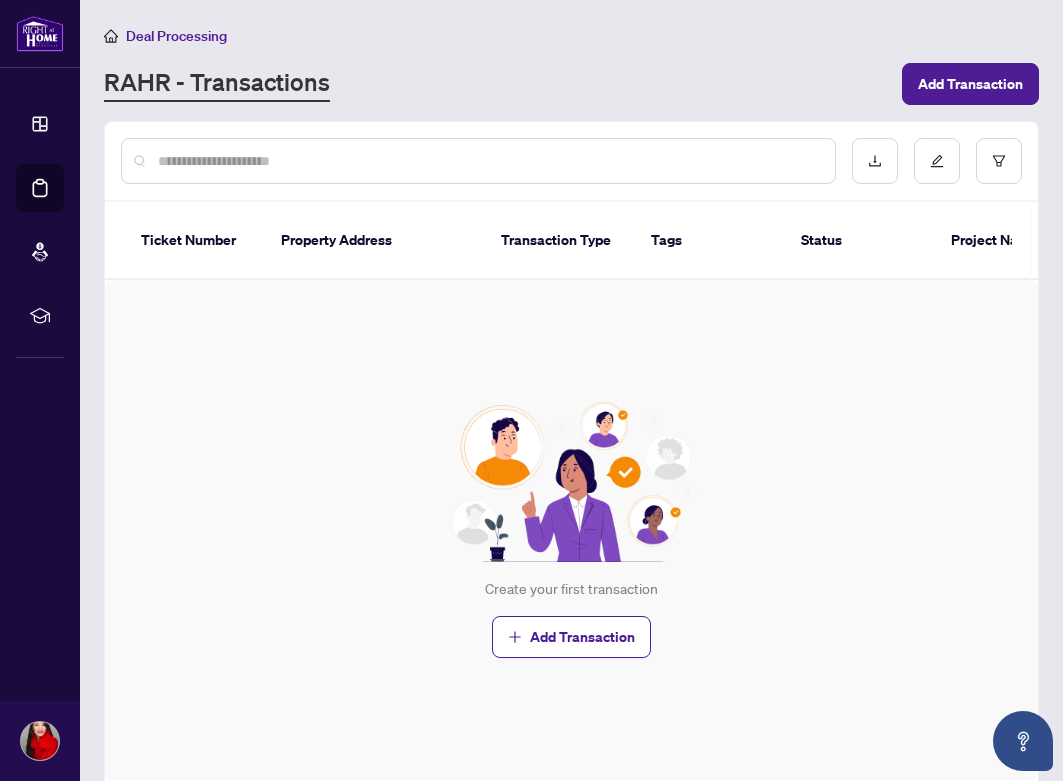 scroll, scrollTop: 0, scrollLeft: 0, axis: both 